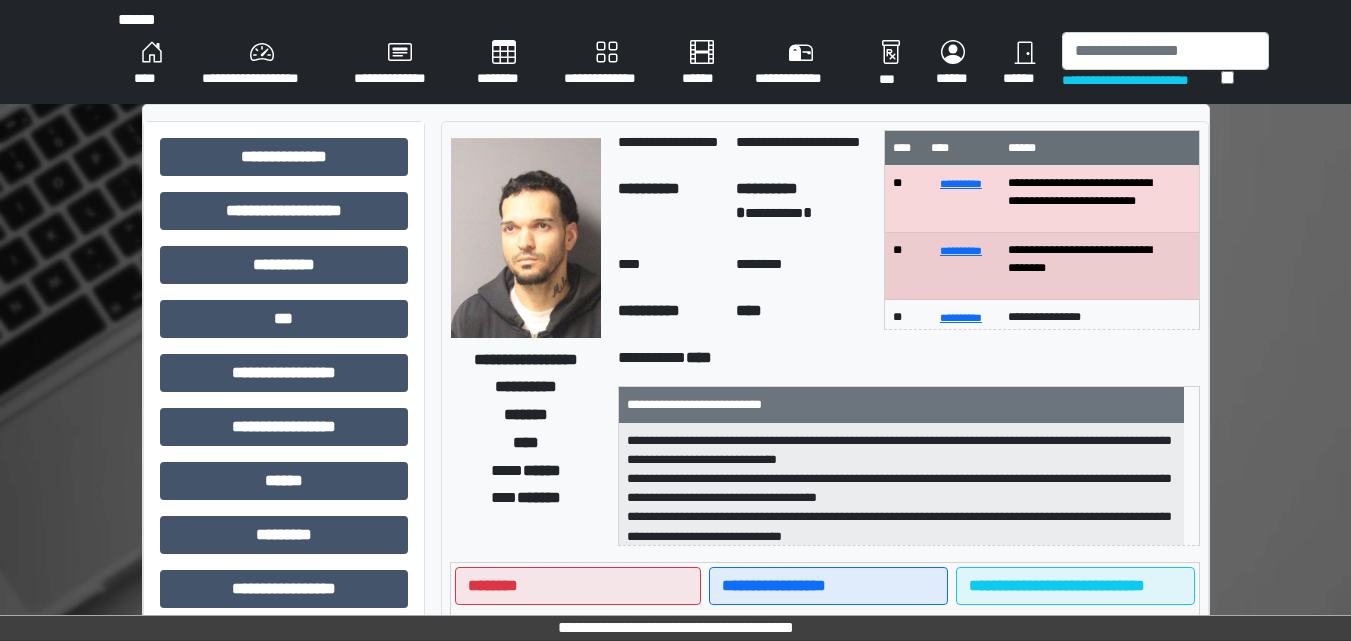 scroll, scrollTop: 0, scrollLeft: 0, axis: both 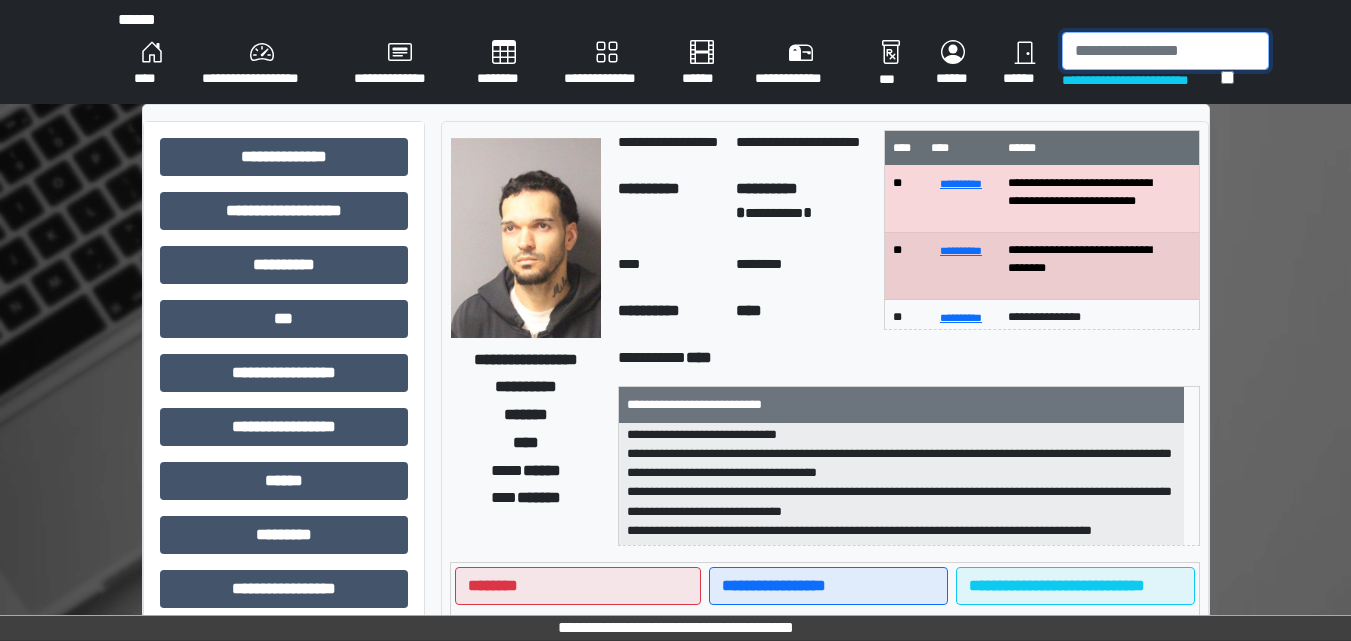 click at bounding box center [1165, 51] 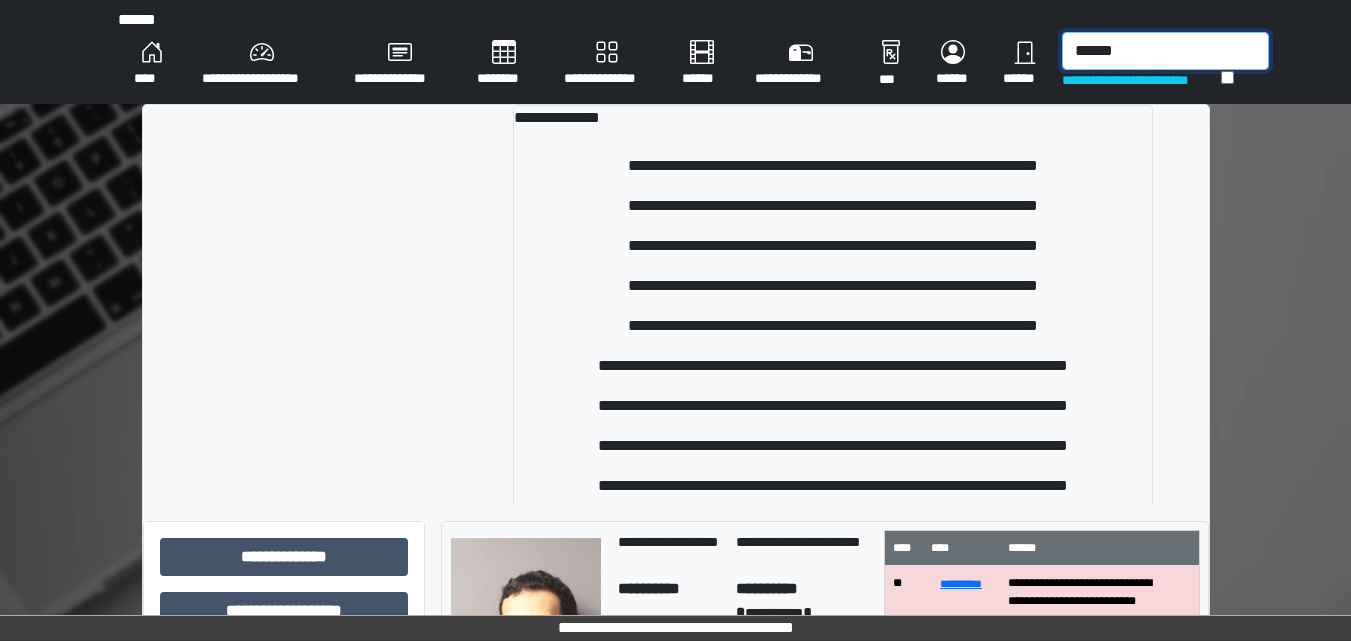scroll, scrollTop: 40, scrollLeft: 0, axis: vertical 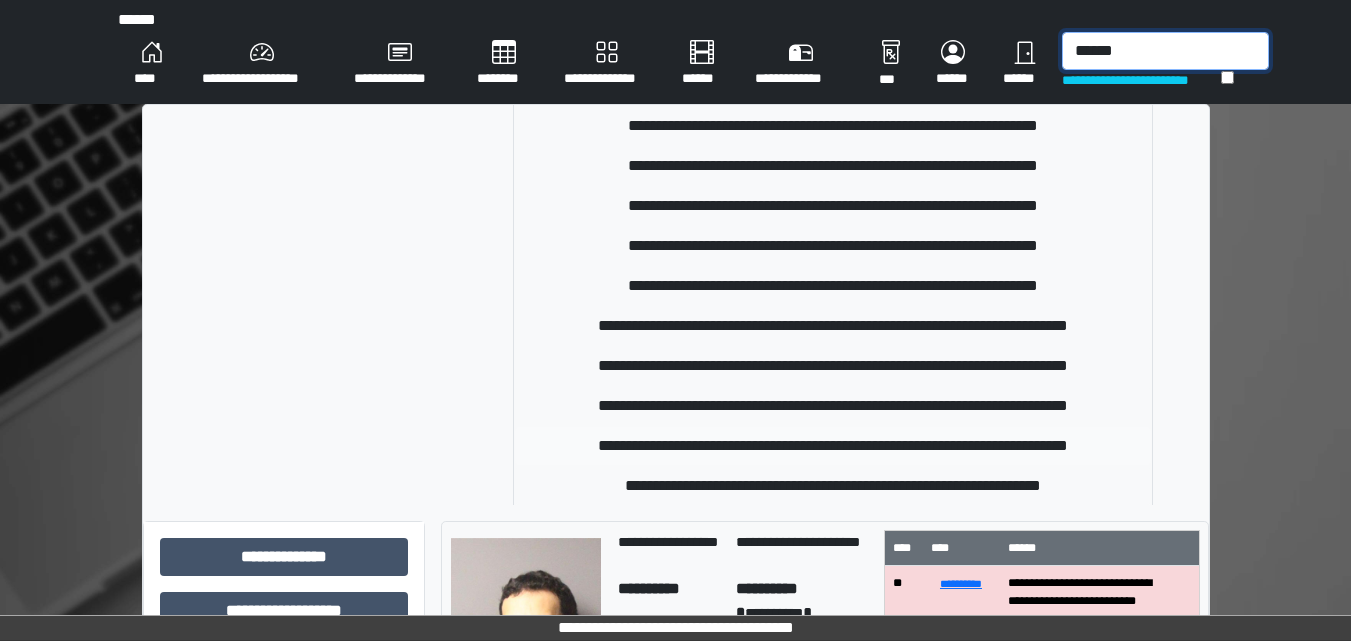 type on "******" 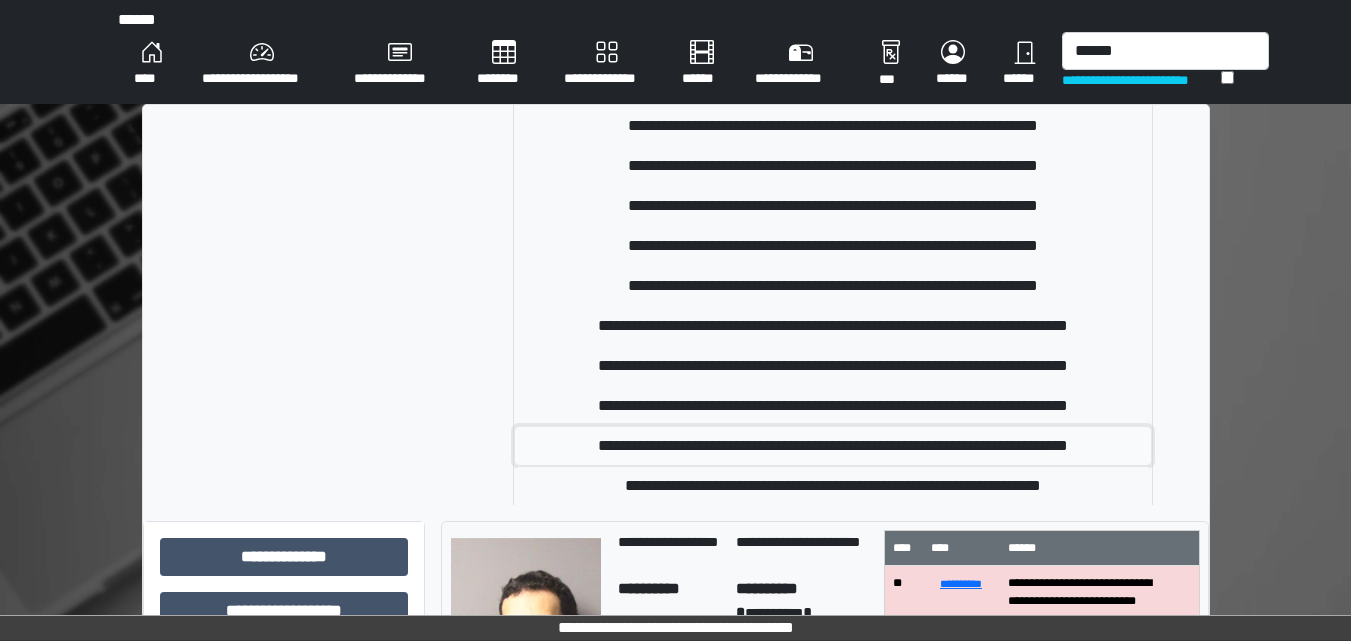 click on "**********" at bounding box center [833, 446] 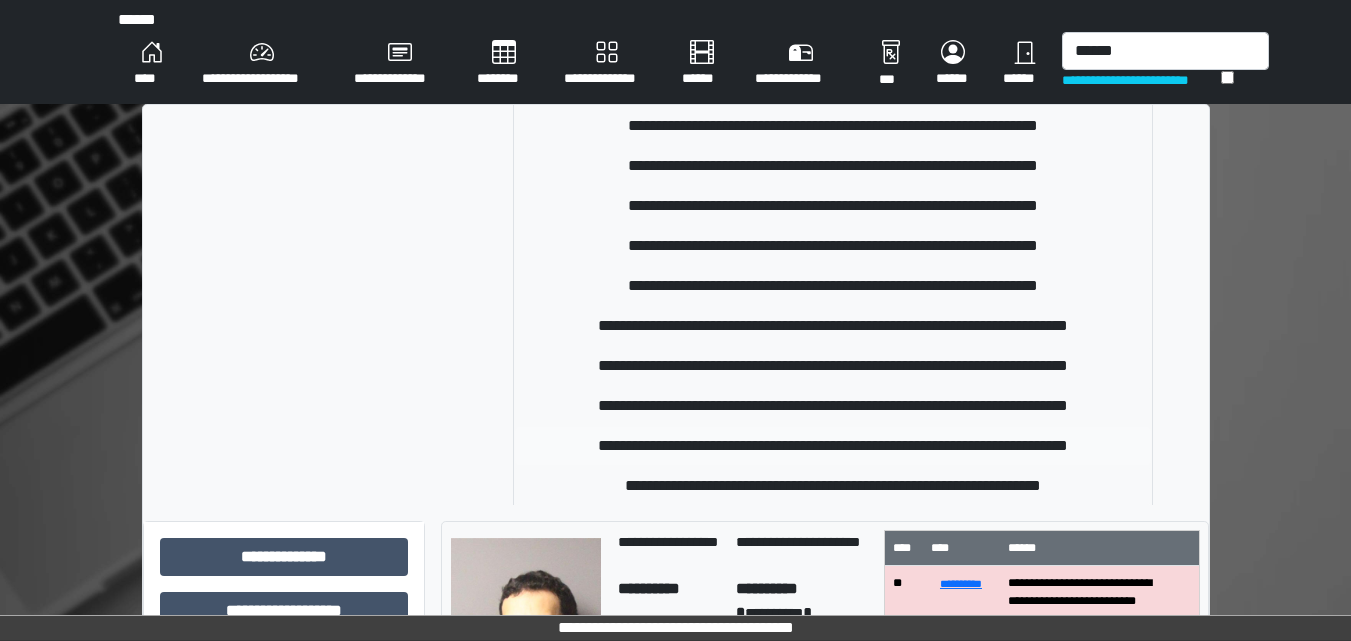 type 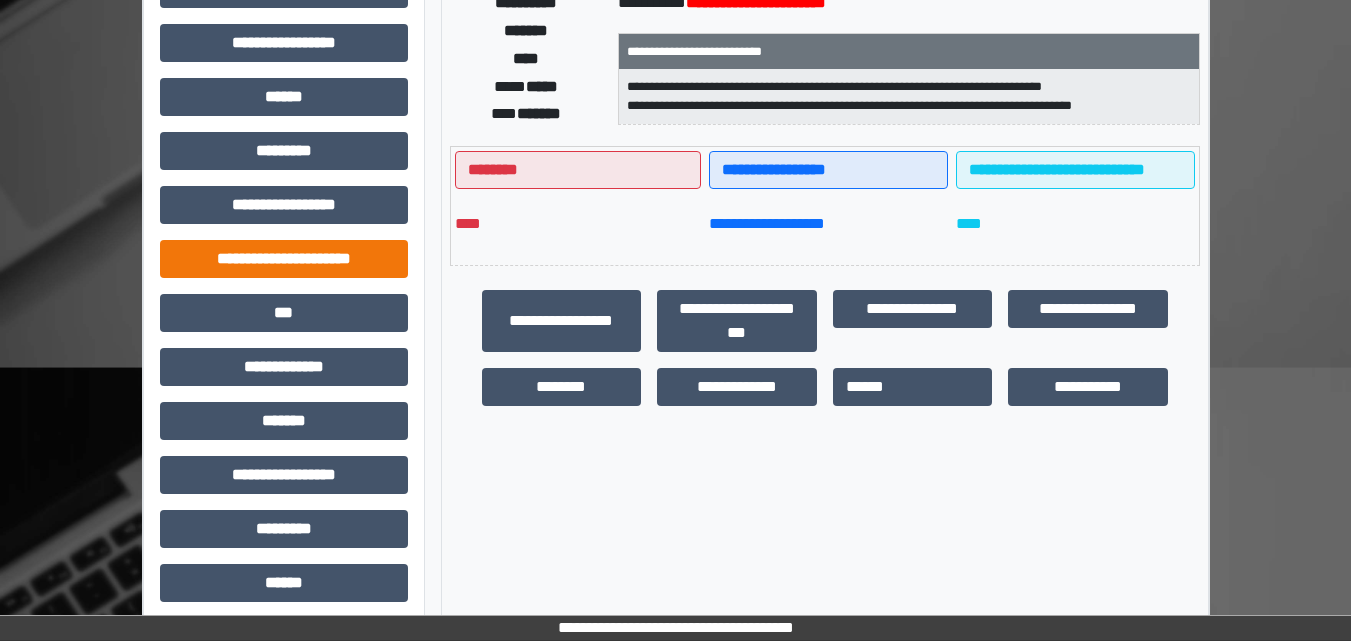 scroll, scrollTop: 400, scrollLeft: 0, axis: vertical 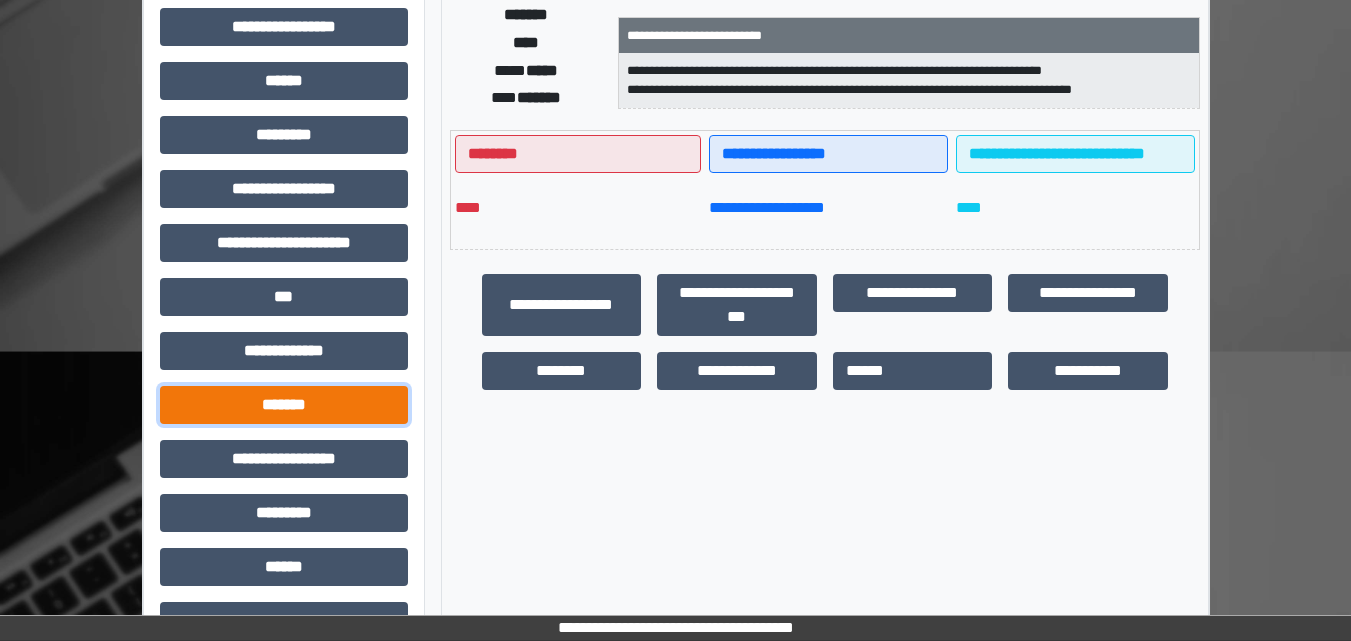 click on "*******" at bounding box center (284, 405) 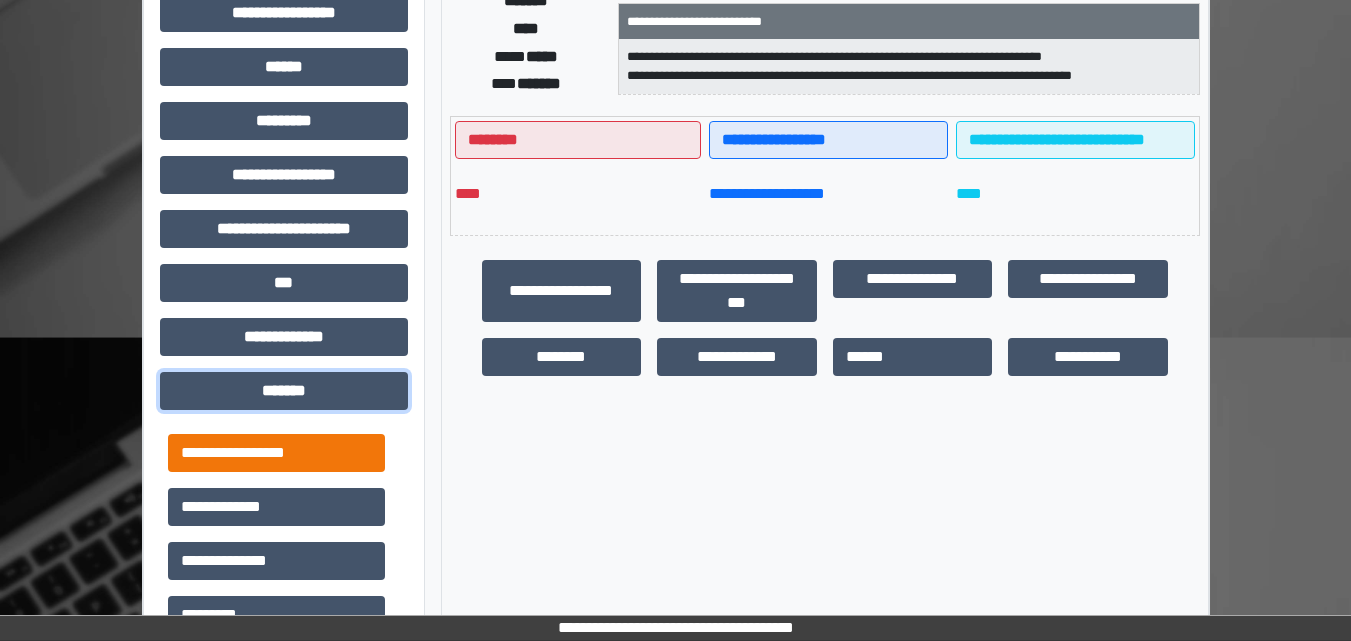 scroll, scrollTop: 500, scrollLeft: 0, axis: vertical 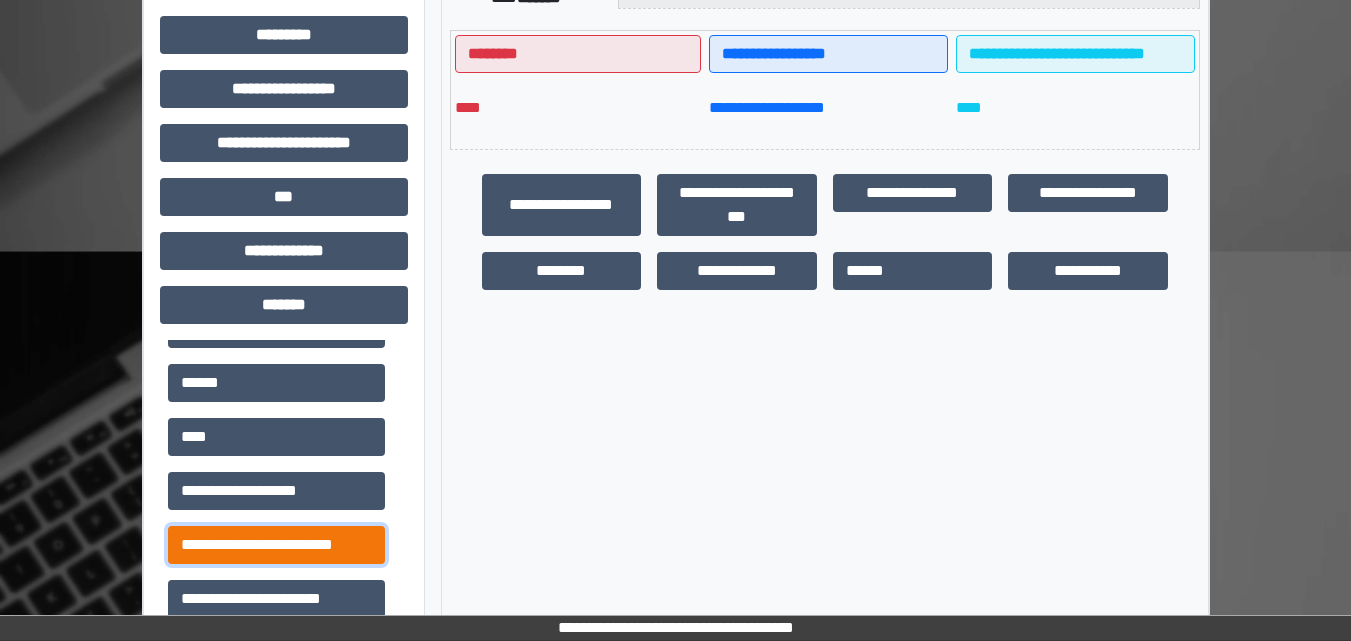 click on "**********" at bounding box center (276, 545) 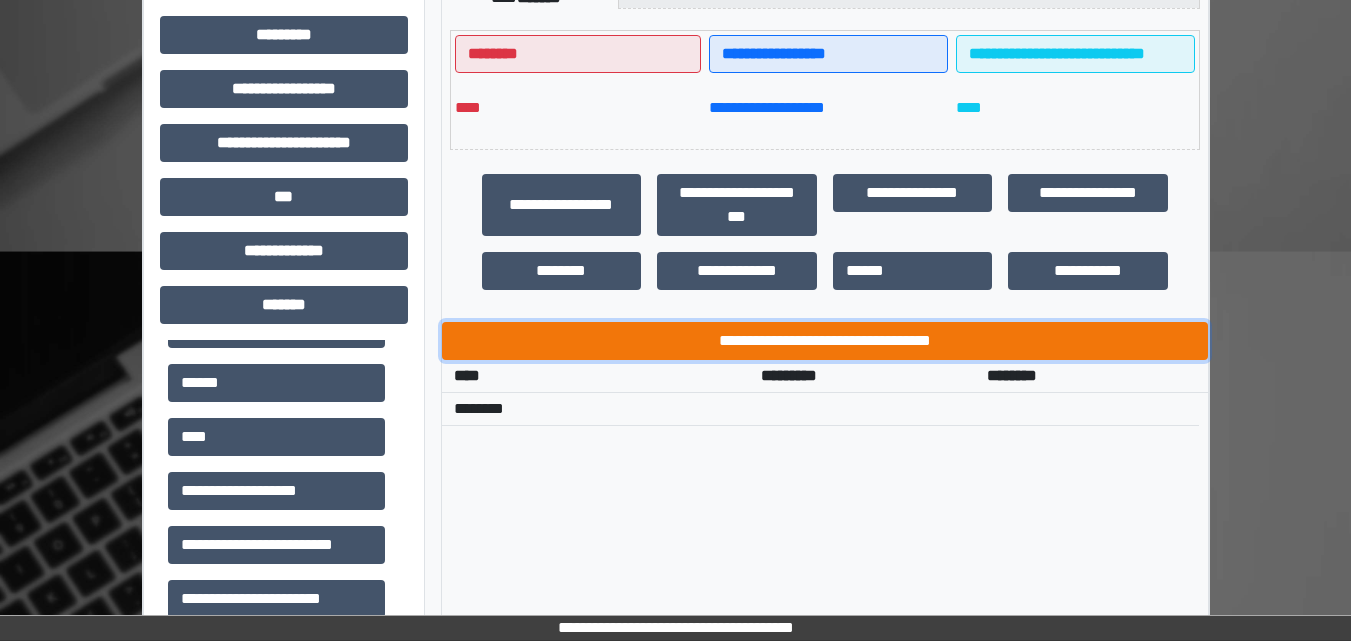 click on "**********" at bounding box center [825, 341] 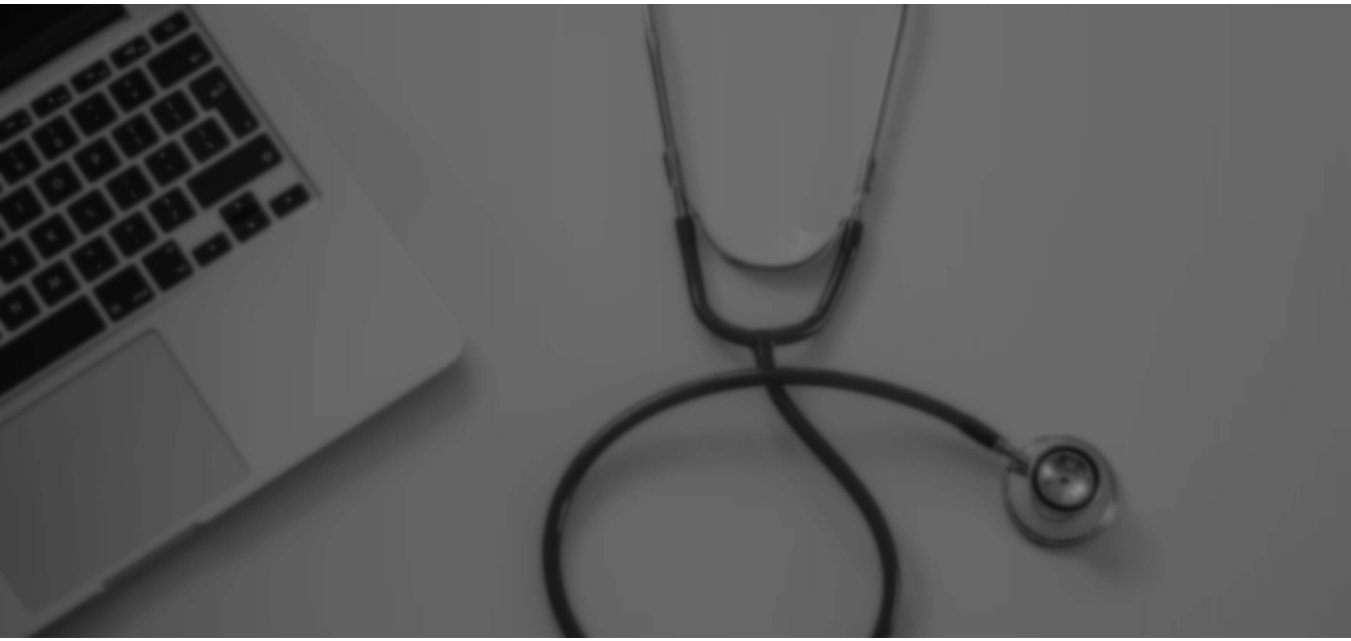 scroll, scrollTop: 0, scrollLeft: 0, axis: both 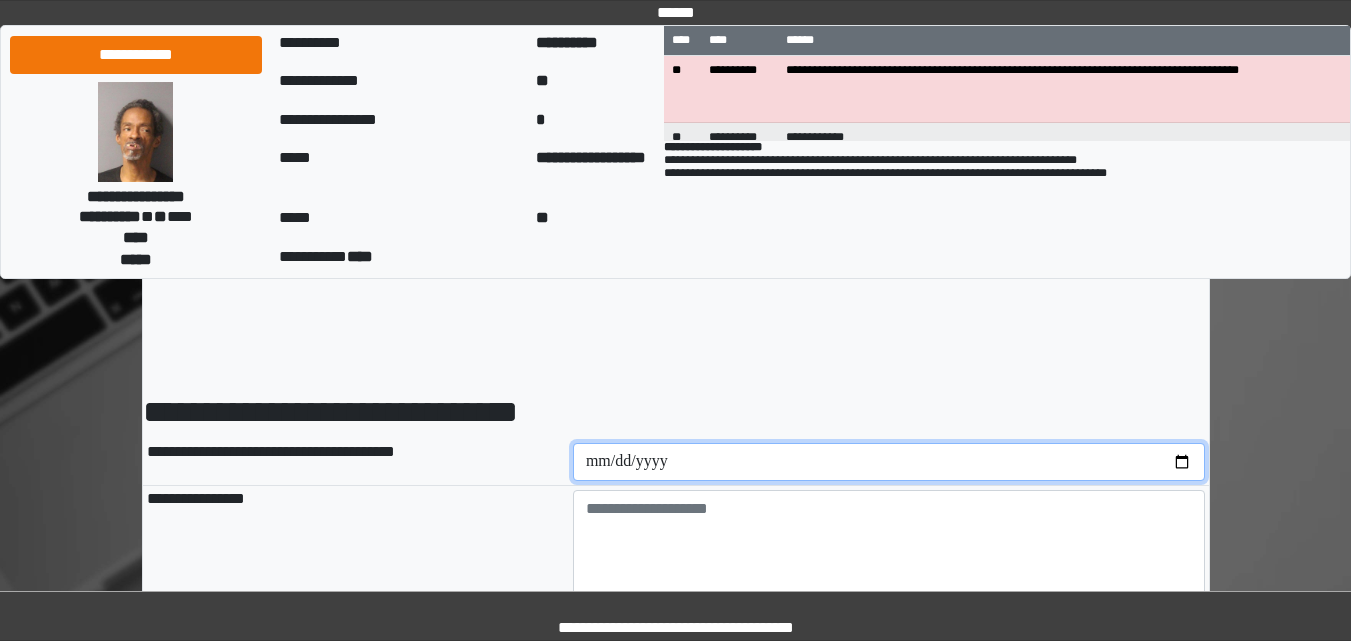 click at bounding box center (889, 462) 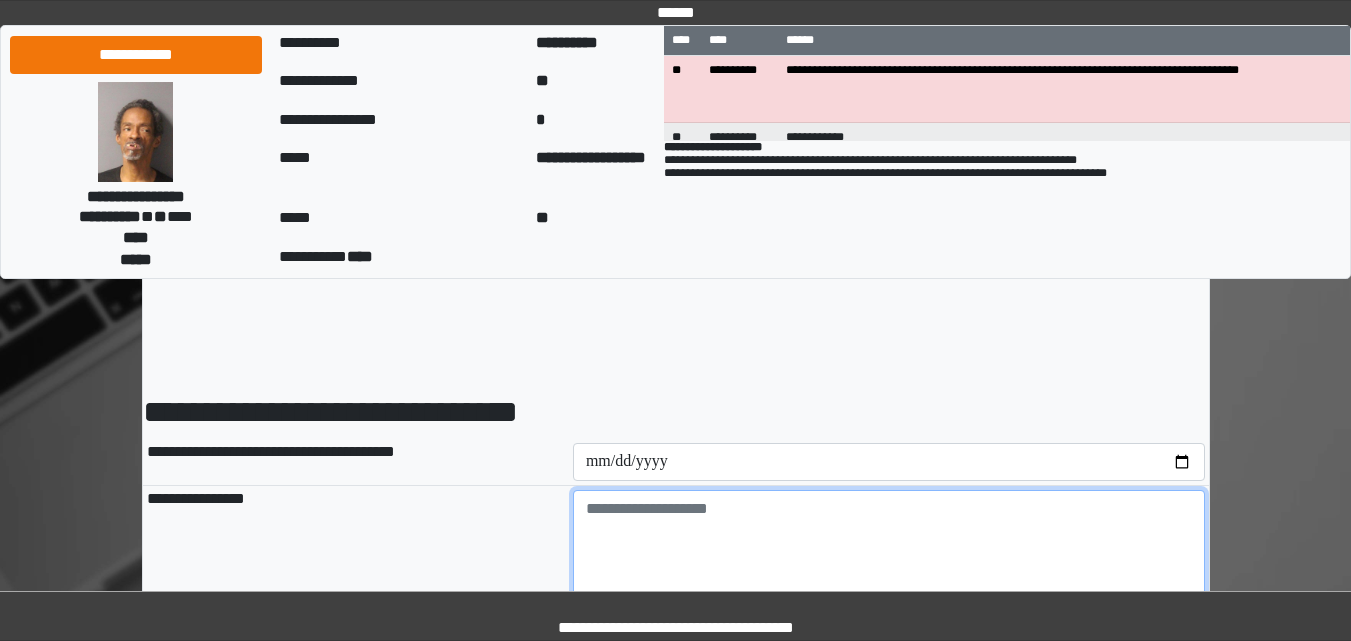 click at bounding box center [889, 545] 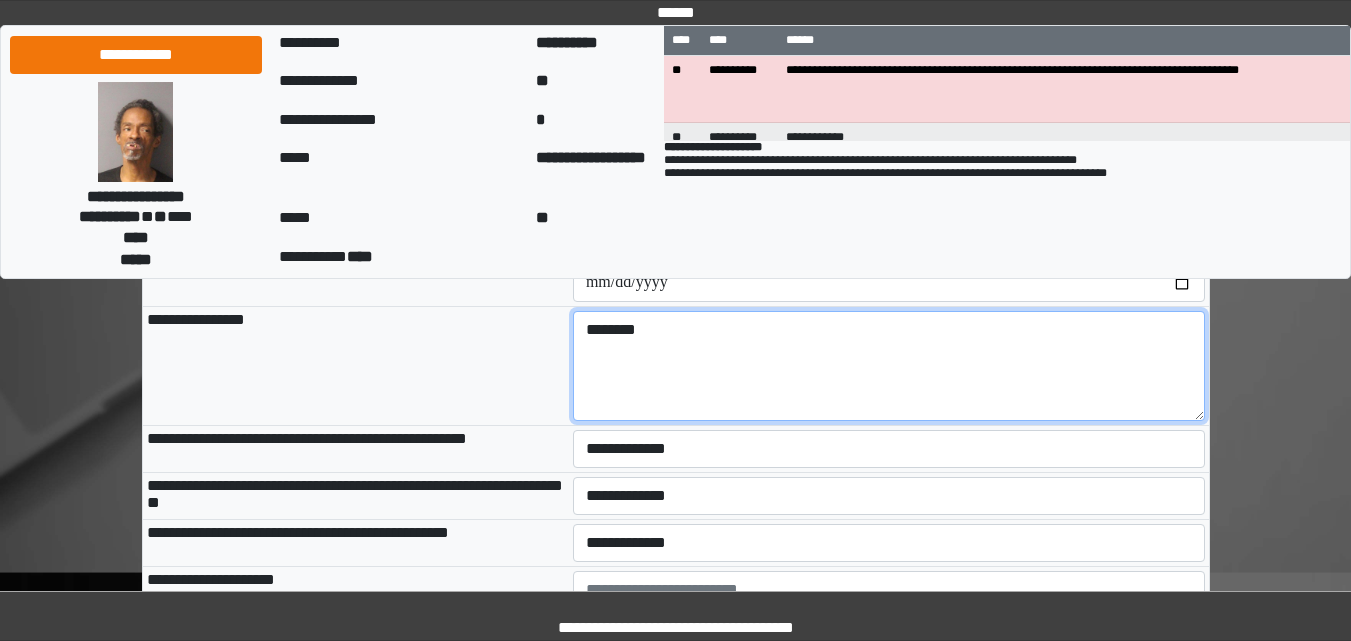 scroll, scrollTop: 200, scrollLeft: 0, axis: vertical 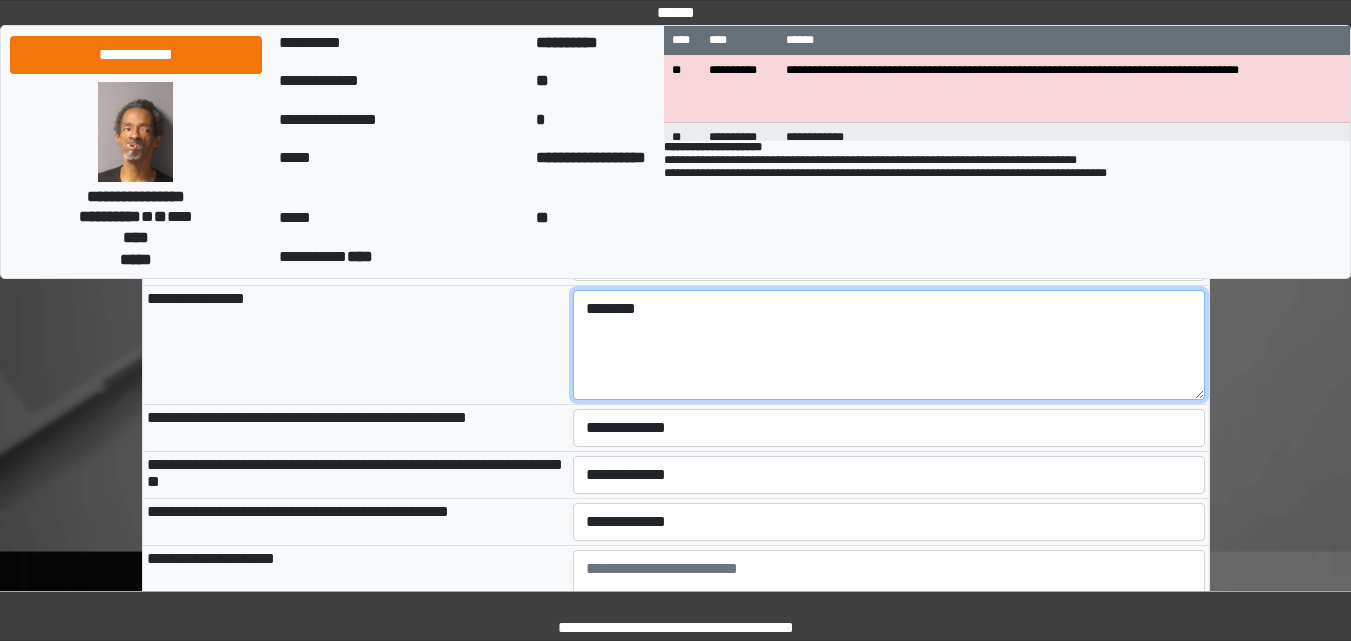 type on "********" 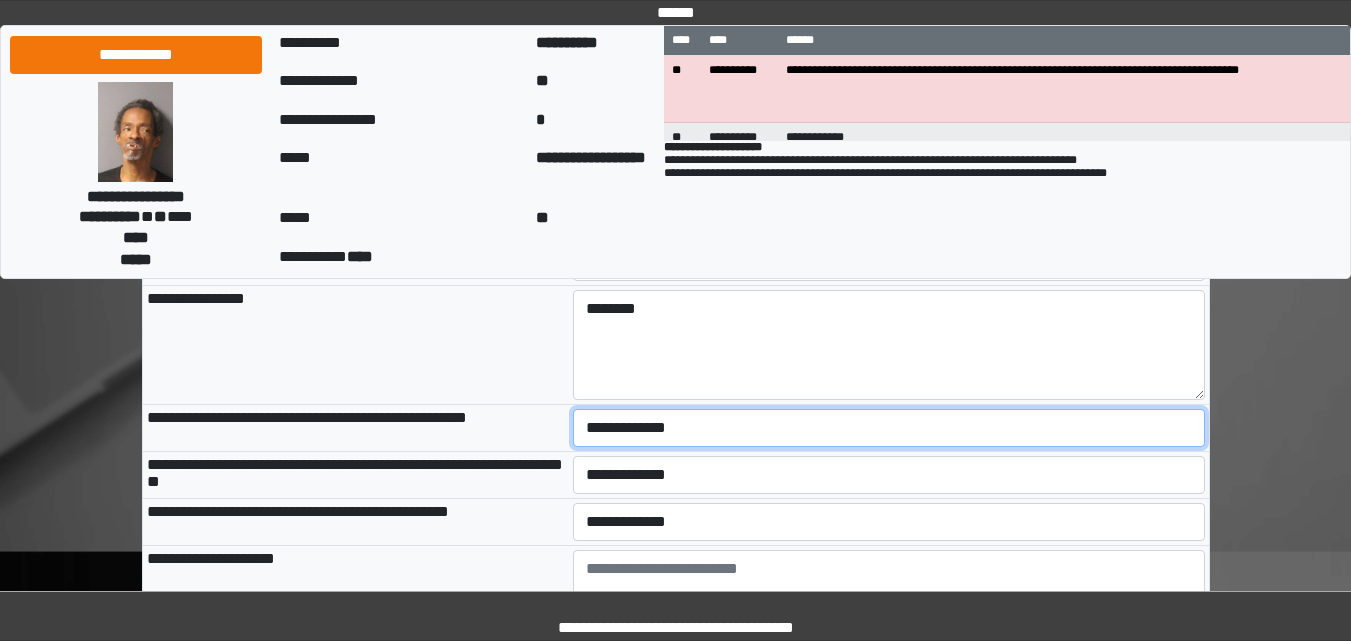 click on "**********" at bounding box center (889, 428) 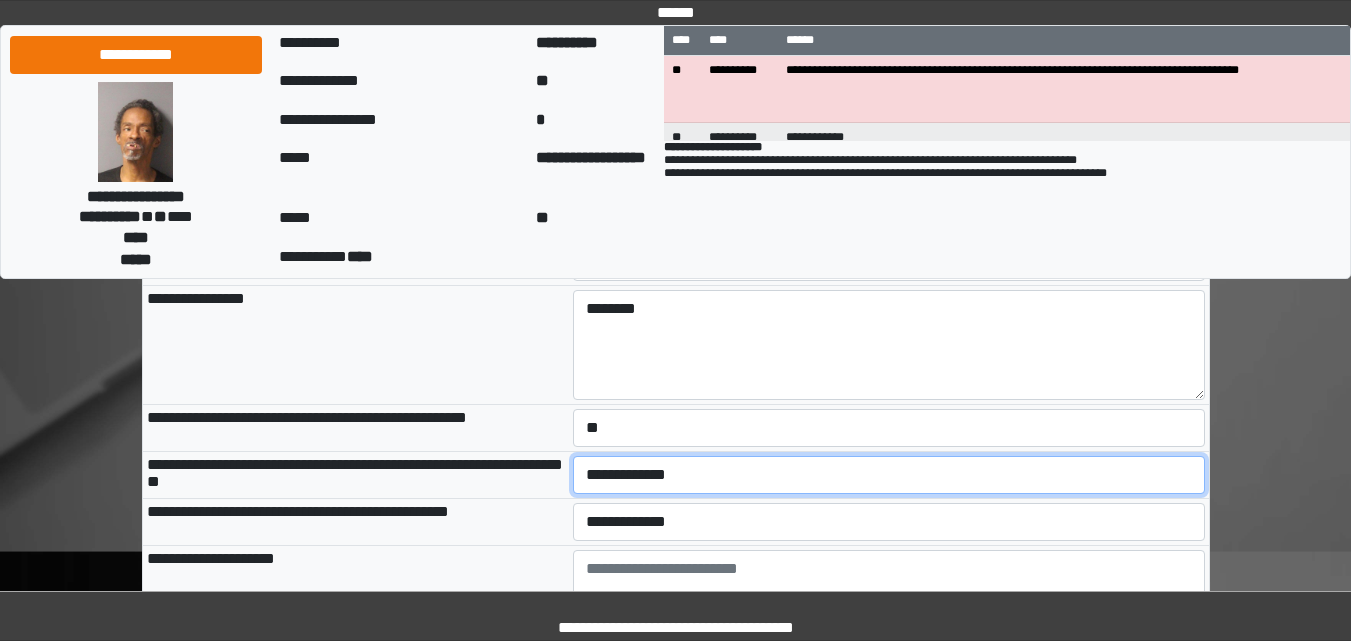 click on "**********" at bounding box center [889, 475] 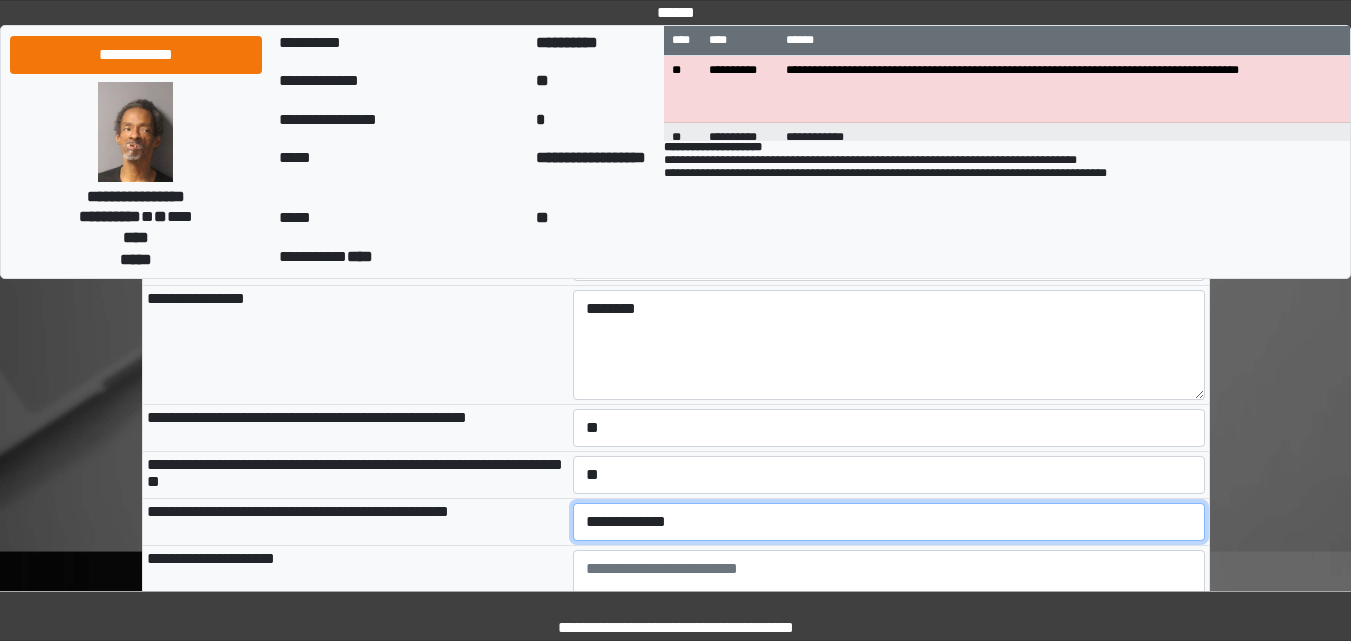 click on "**********" at bounding box center [889, 522] 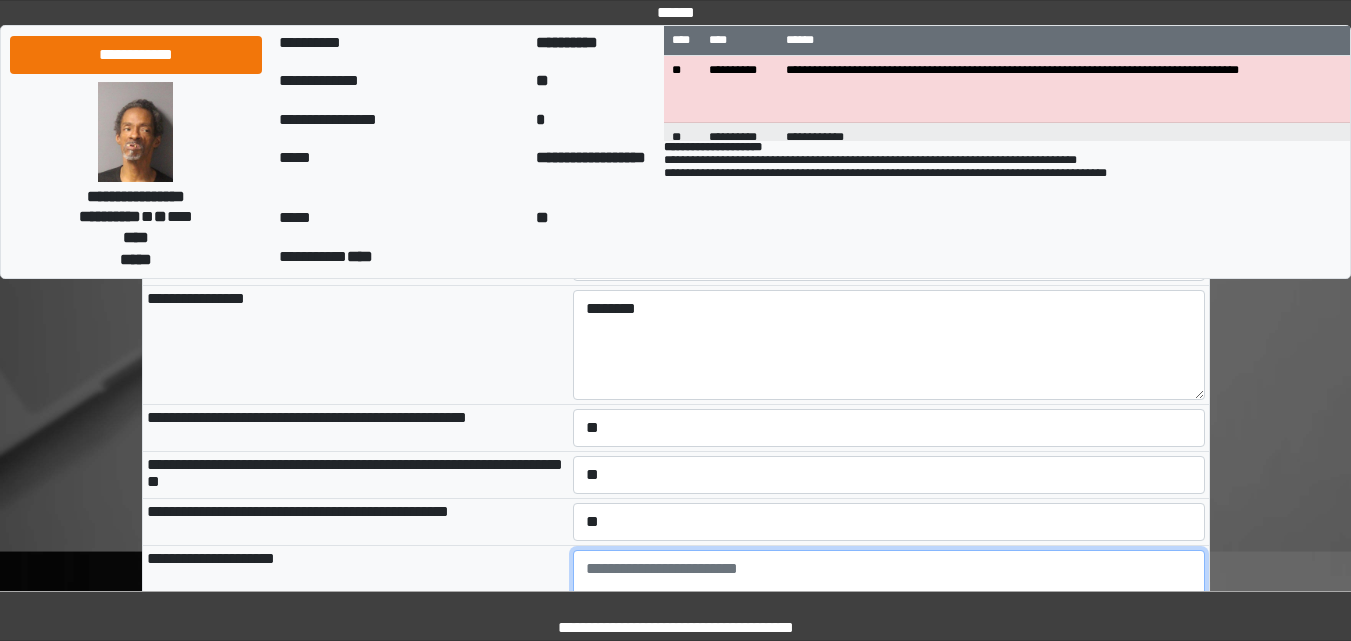 click at bounding box center [889, 605] 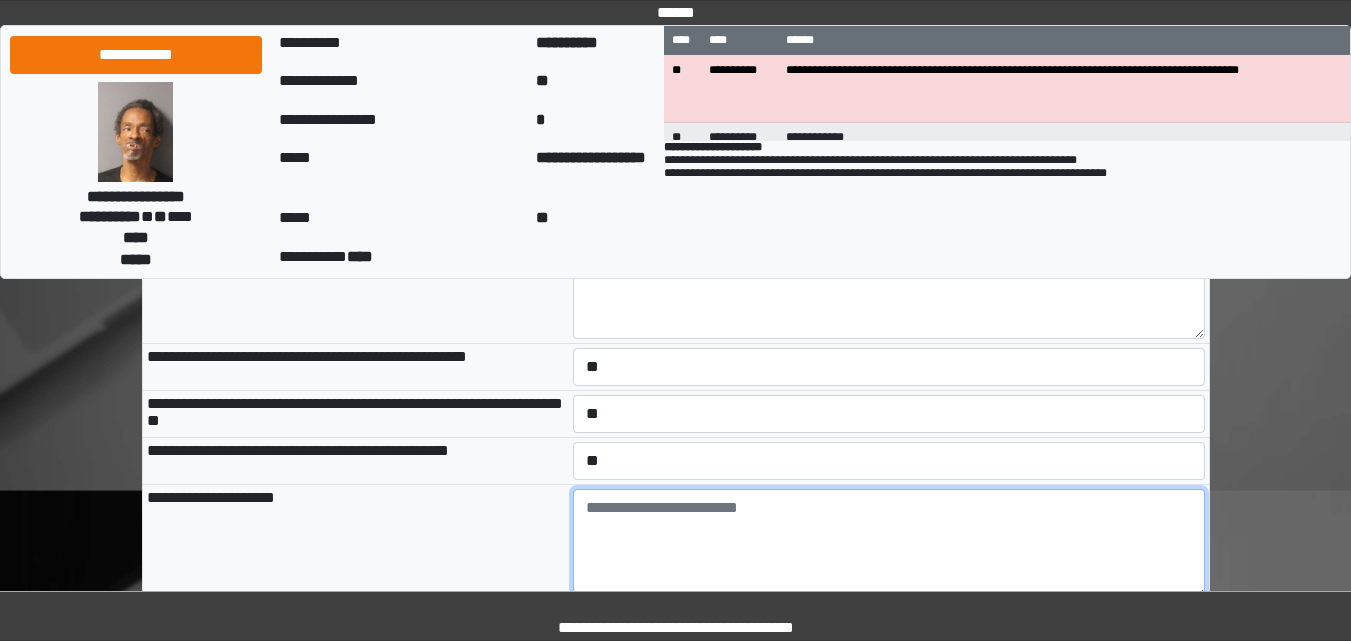 scroll, scrollTop: 280, scrollLeft: 0, axis: vertical 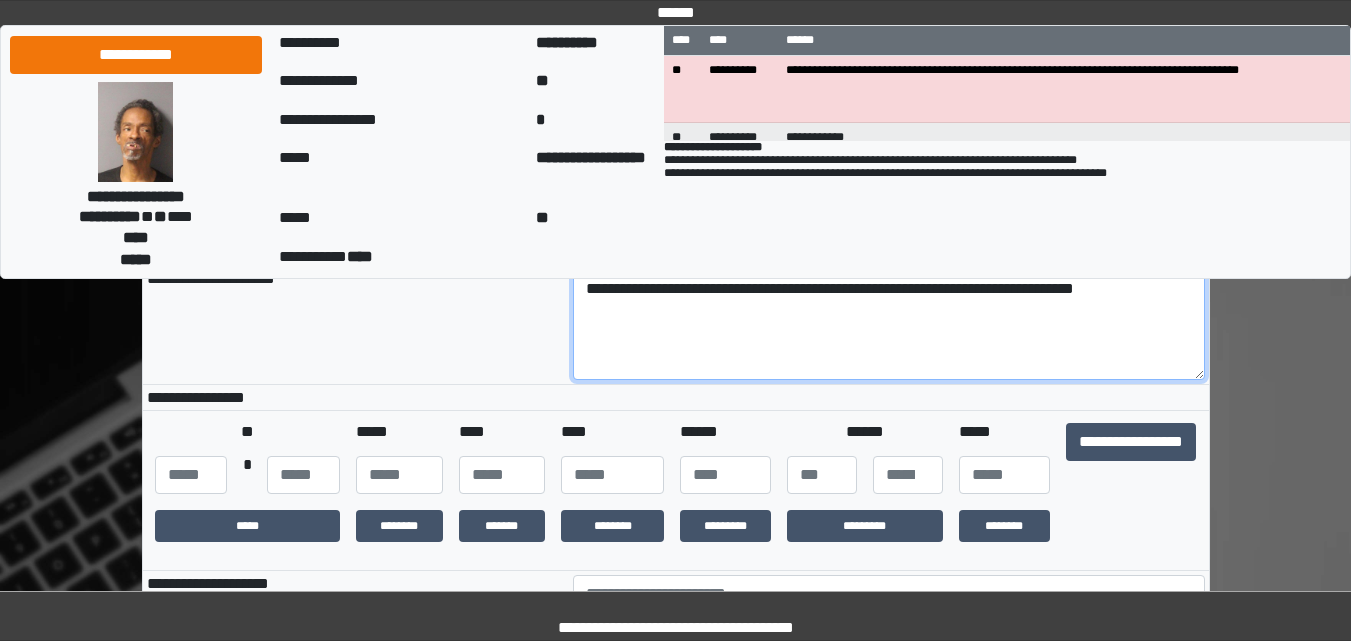 type on "**********" 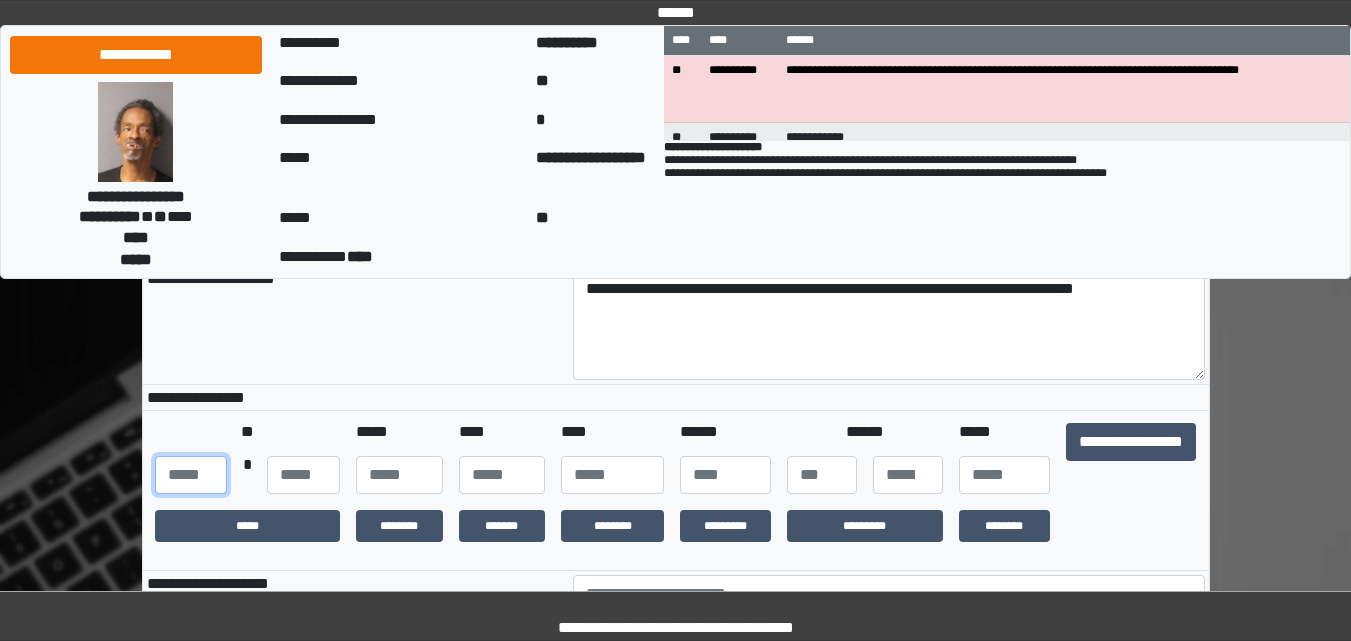 click at bounding box center [191, 475] 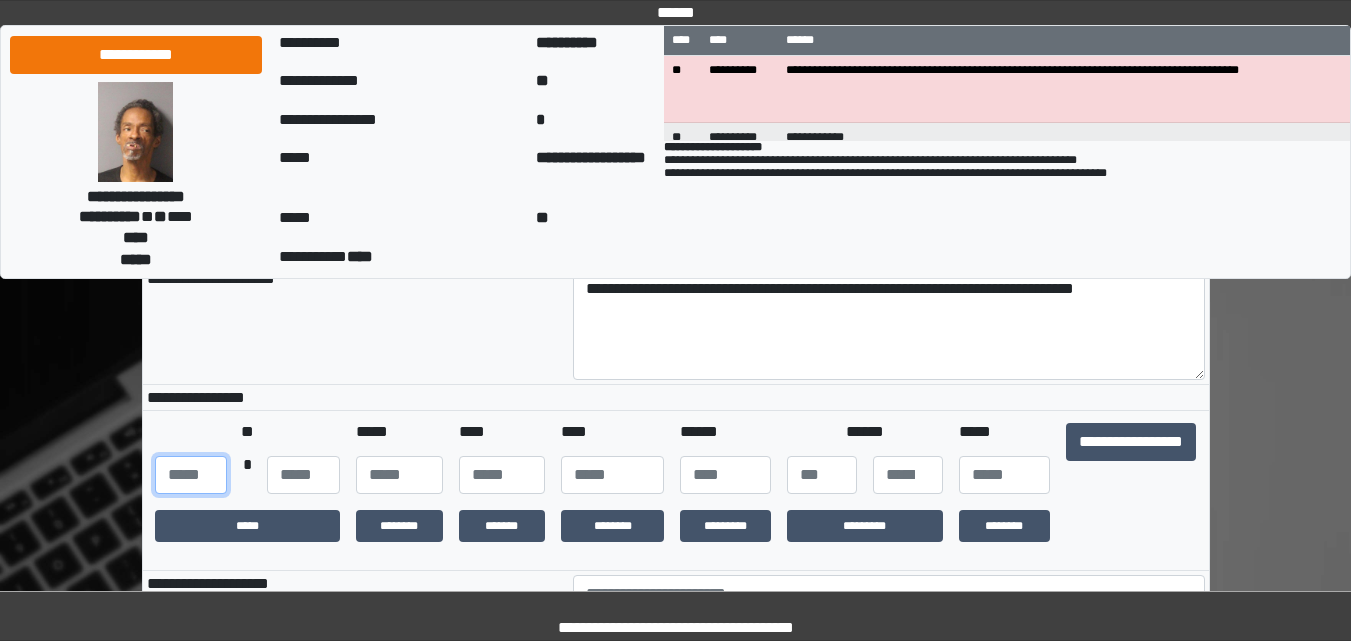 type on "***" 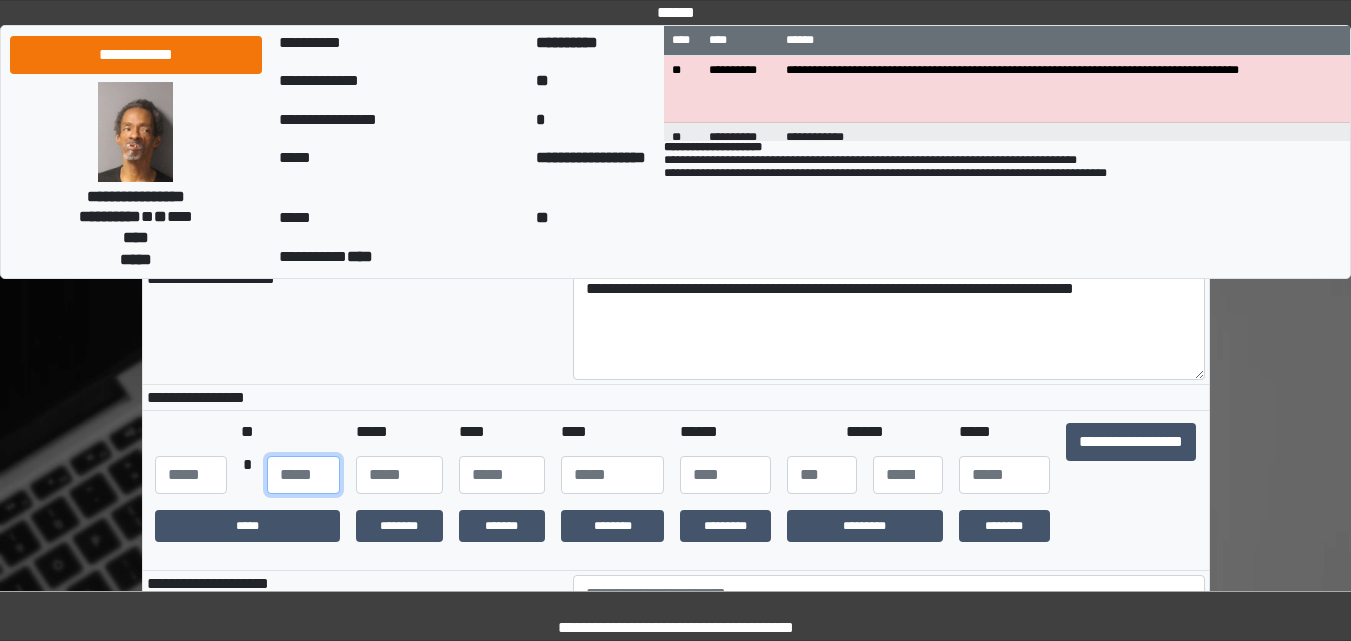 type on "**" 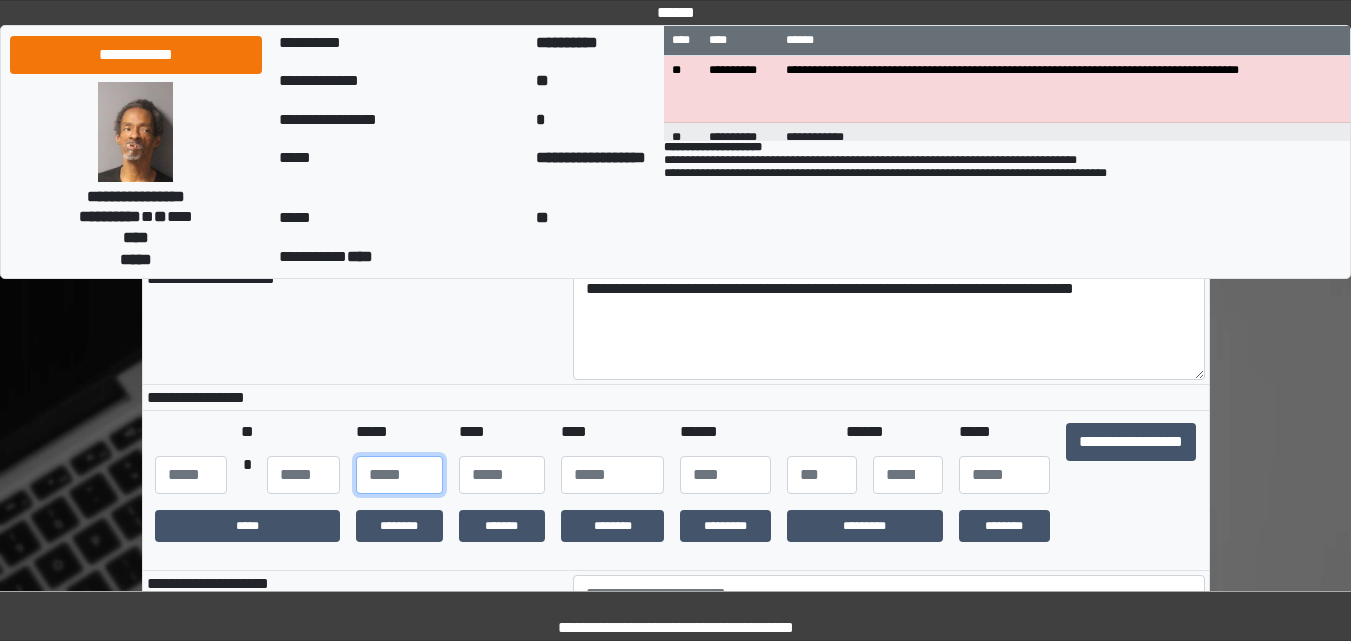 type on "**" 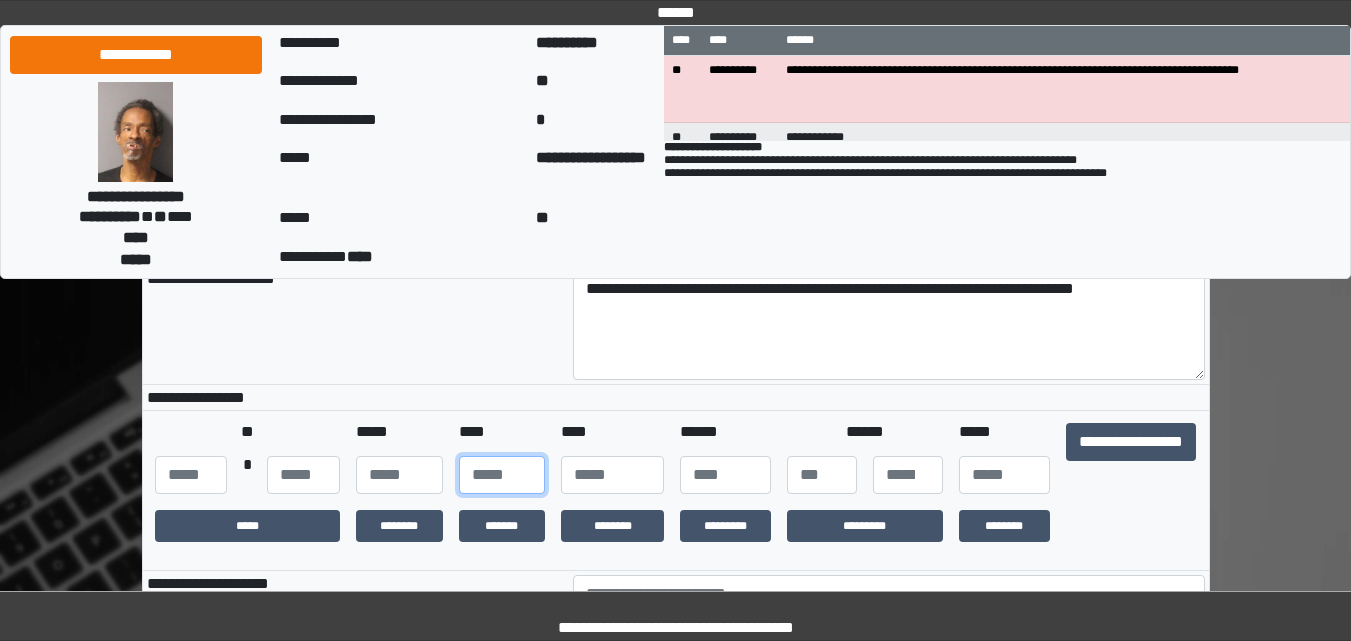 type on "**" 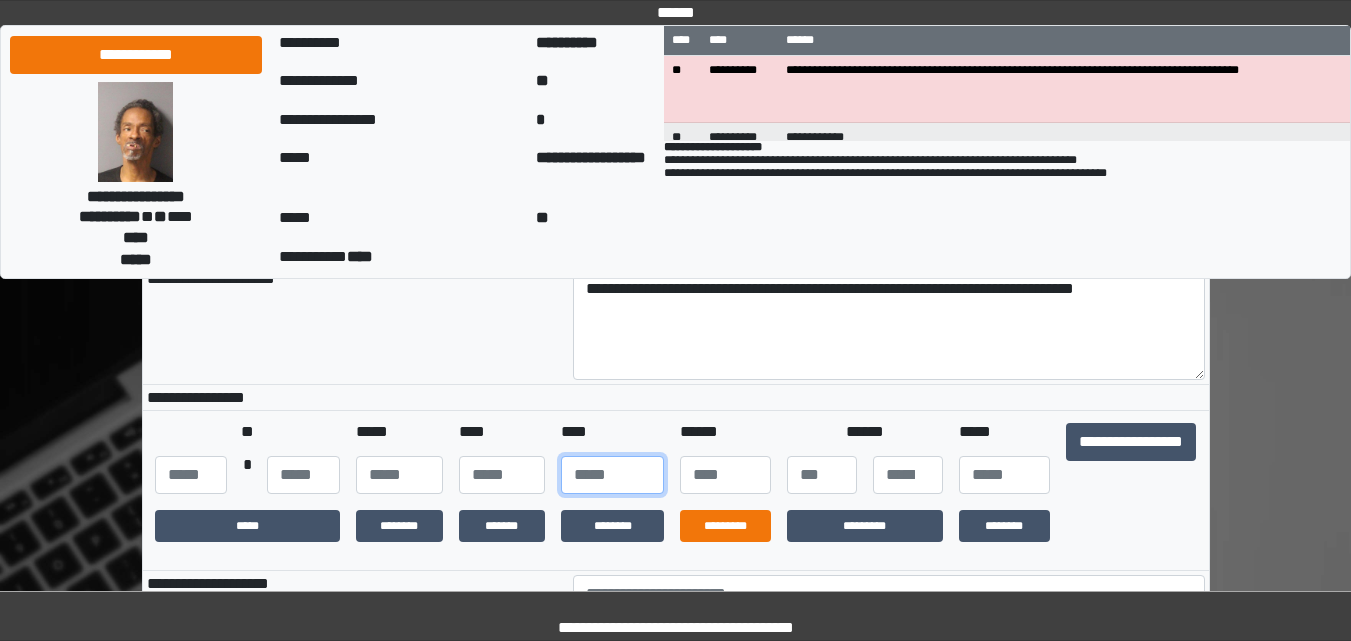 type on "****" 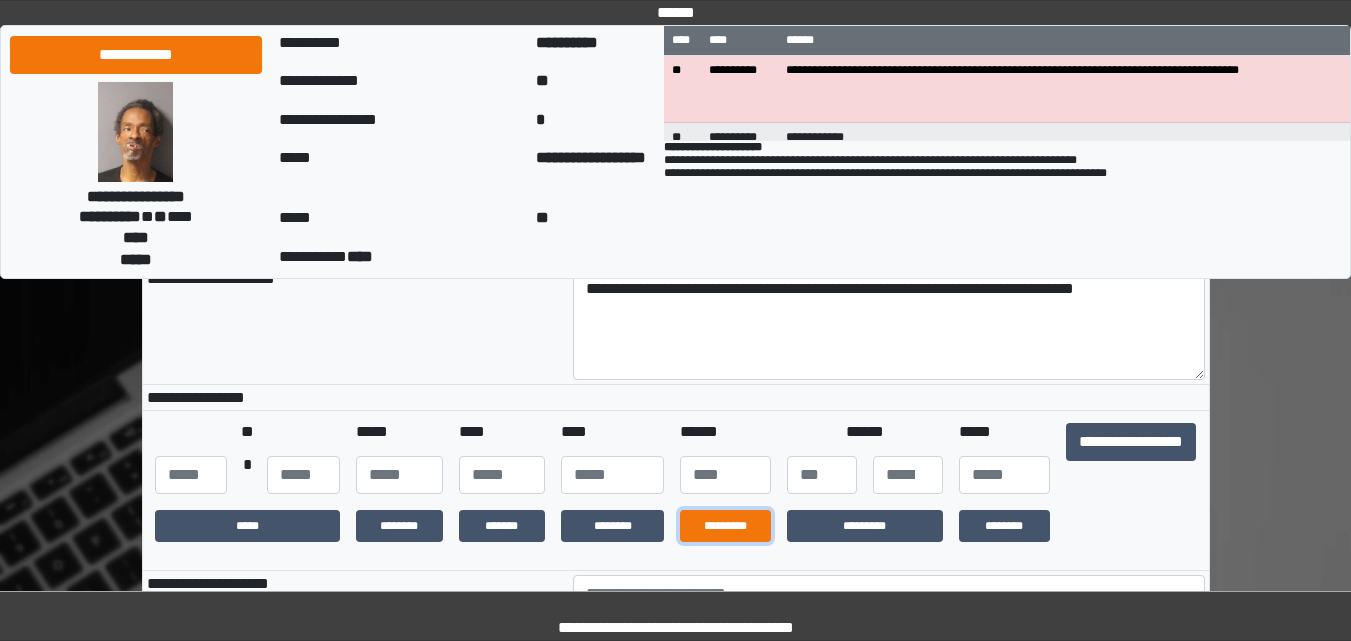 click on "*********" at bounding box center [725, 526] 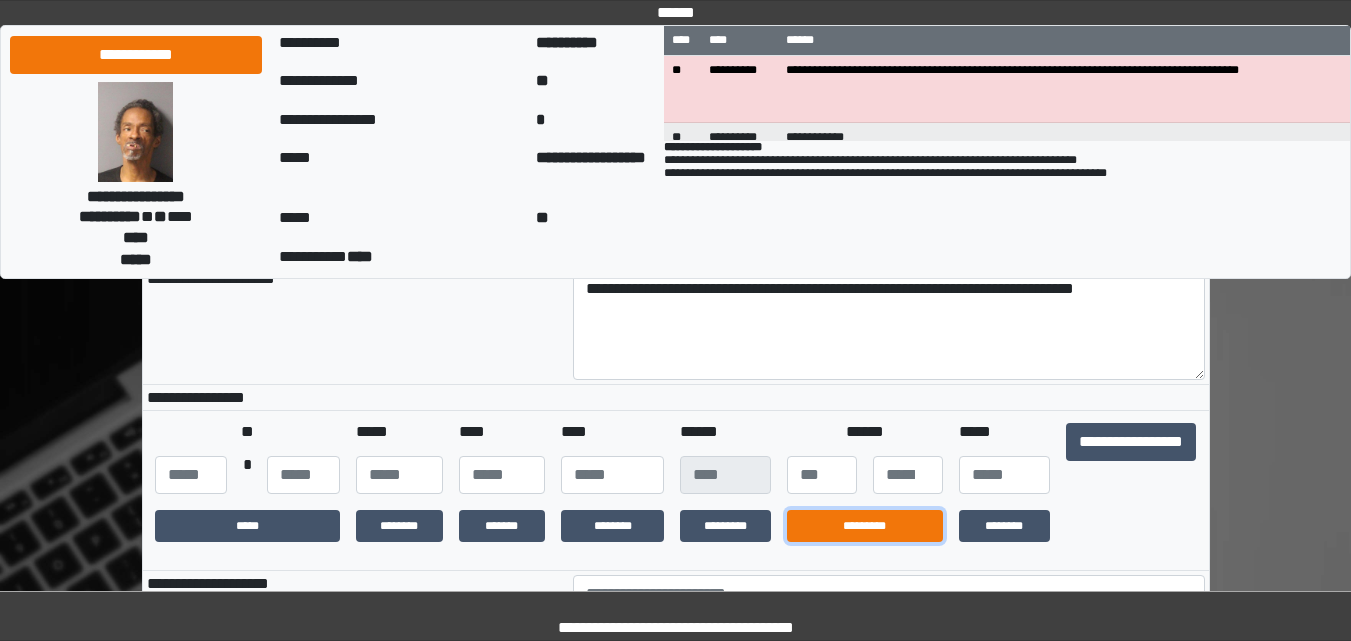 click on "*********" at bounding box center [865, 526] 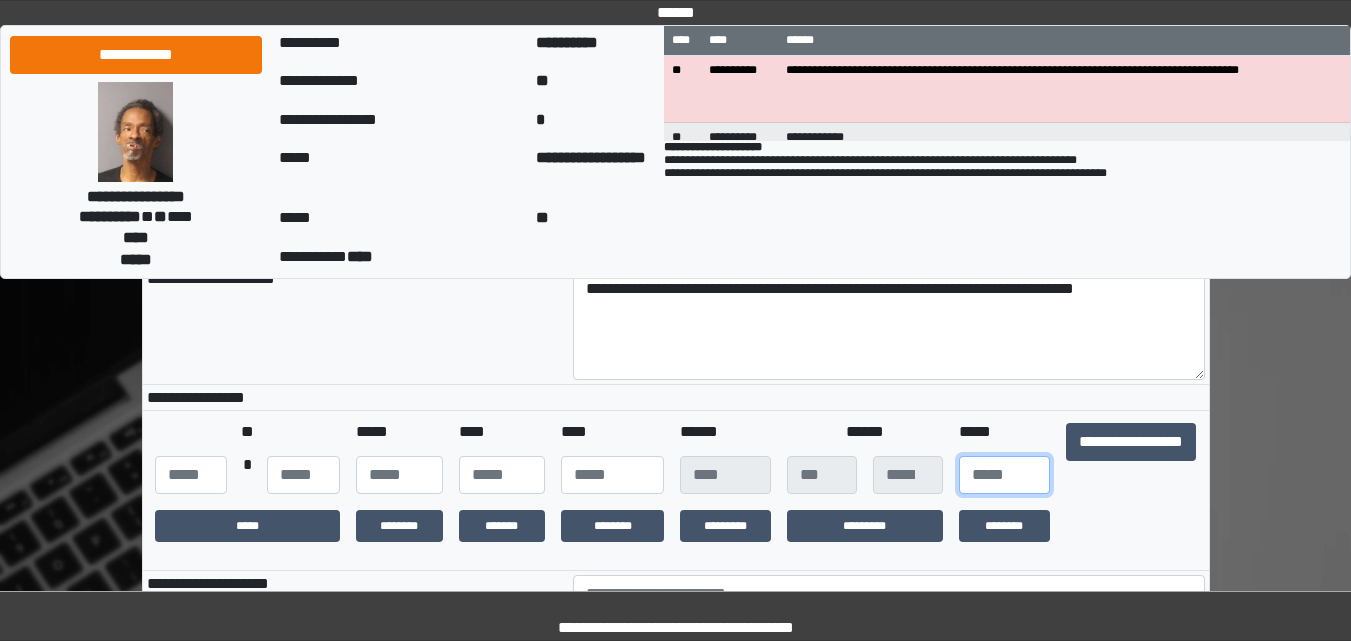 click at bounding box center [1004, 475] 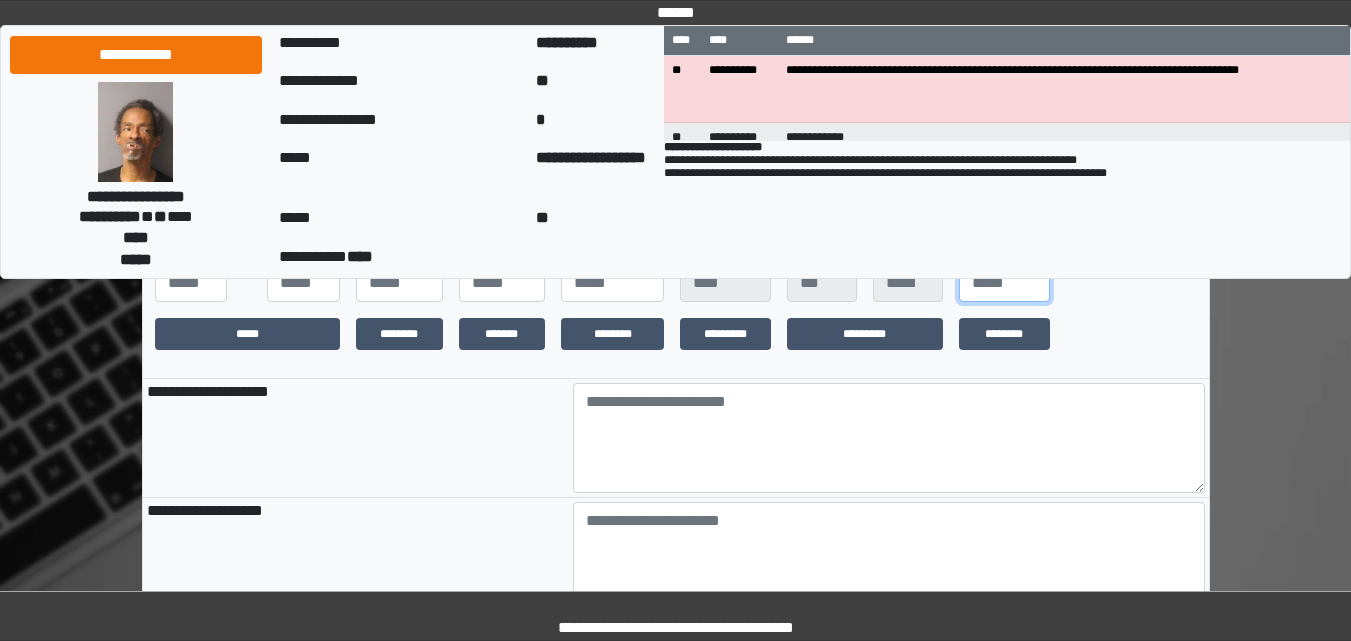 scroll, scrollTop: 680, scrollLeft: 0, axis: vertical 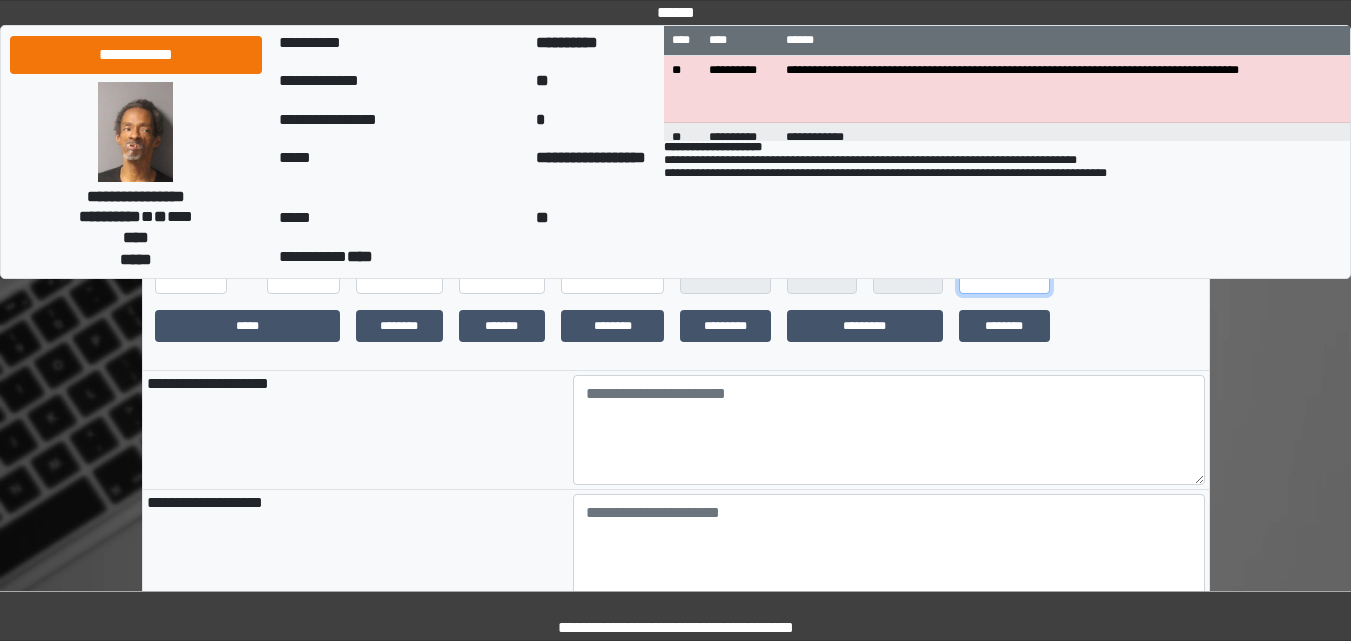 type on "**" 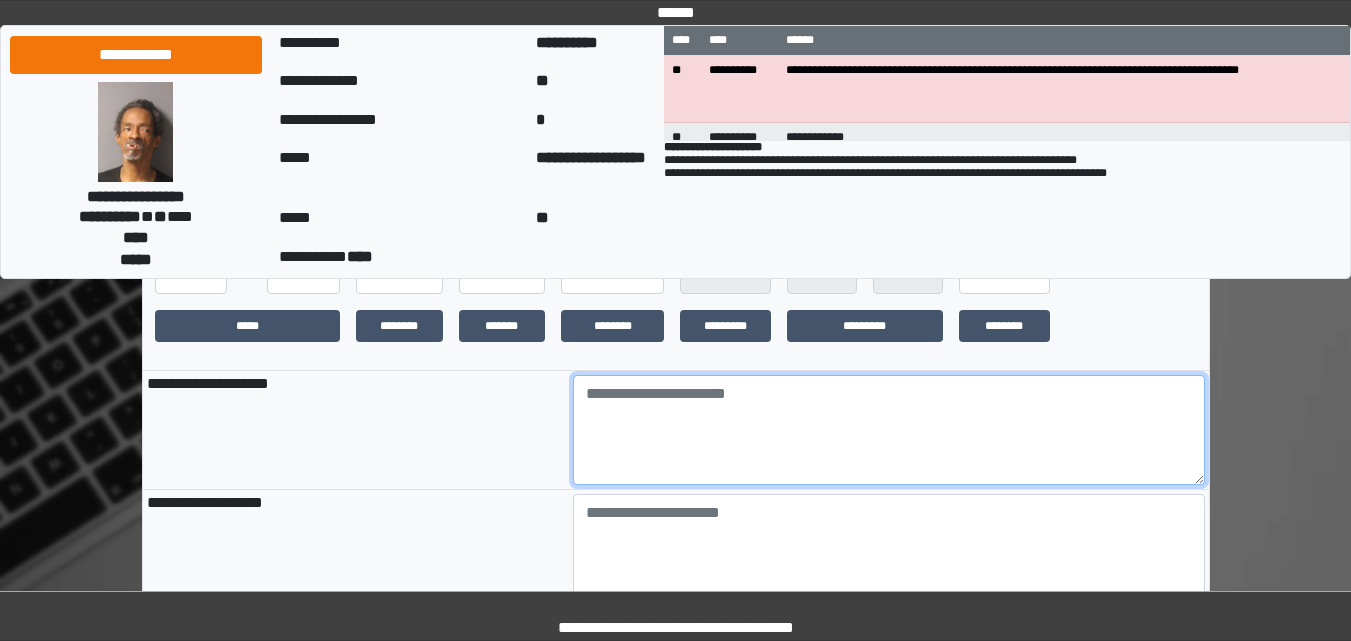 click at bounding box center (889, 430) 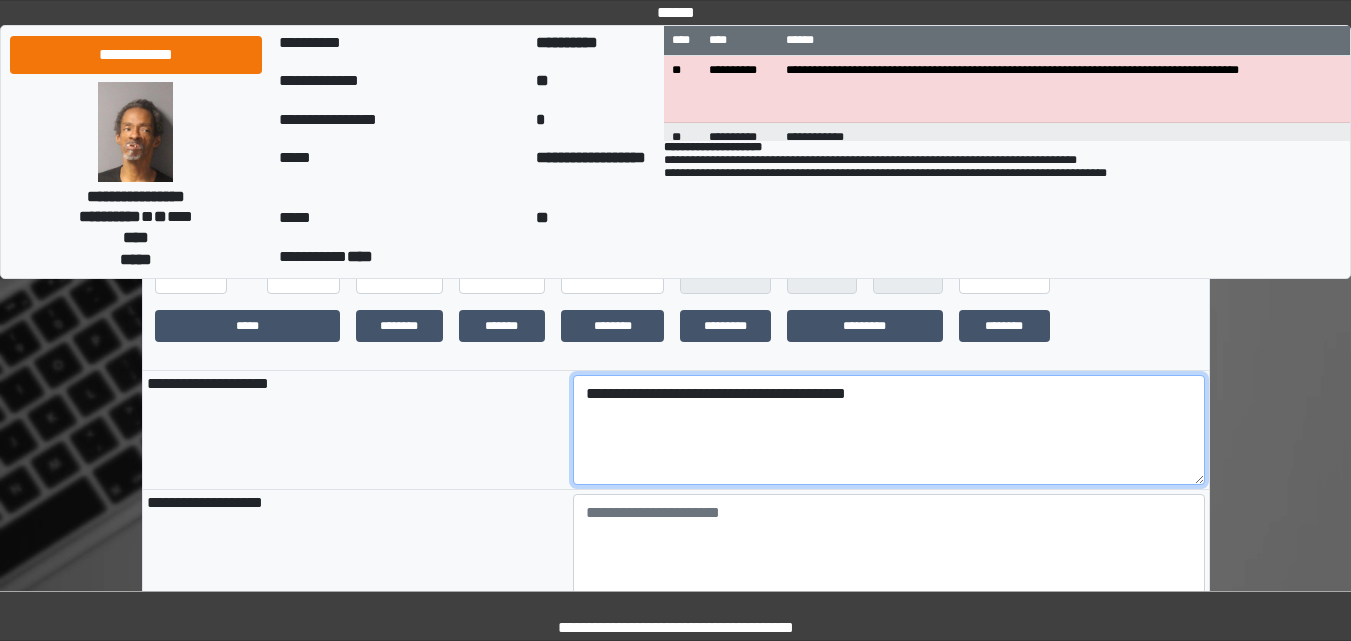type on "**********" 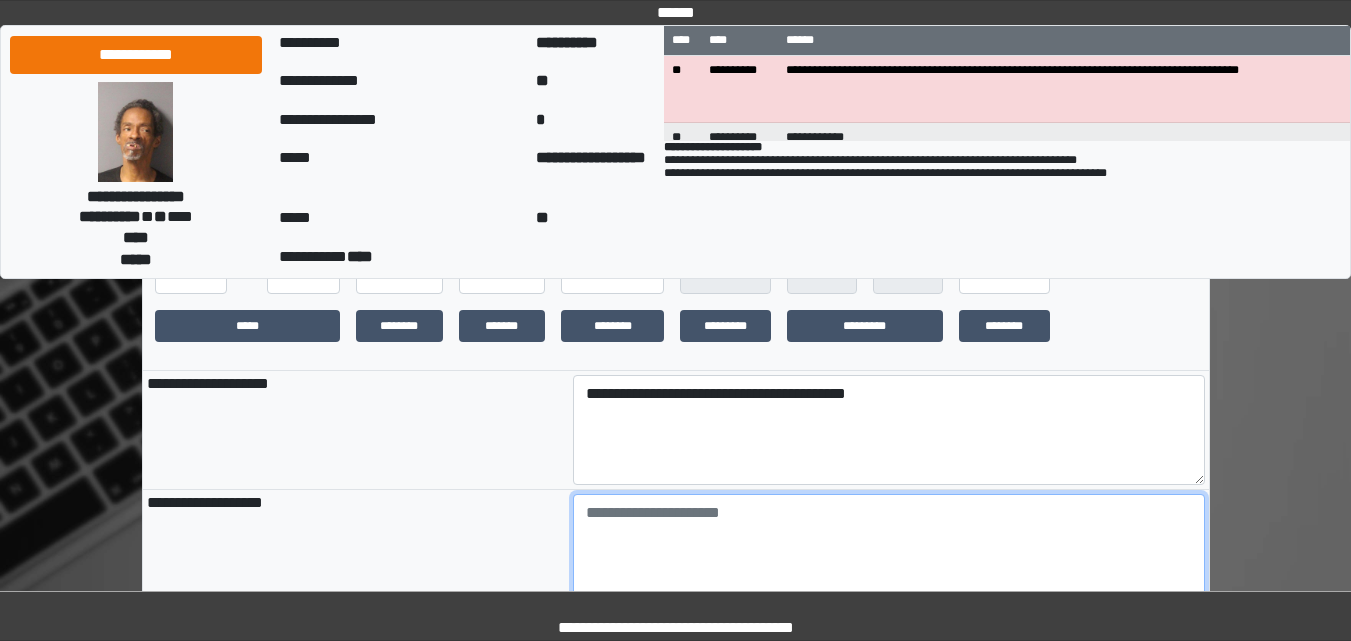 click at bounding box center [889, 549] 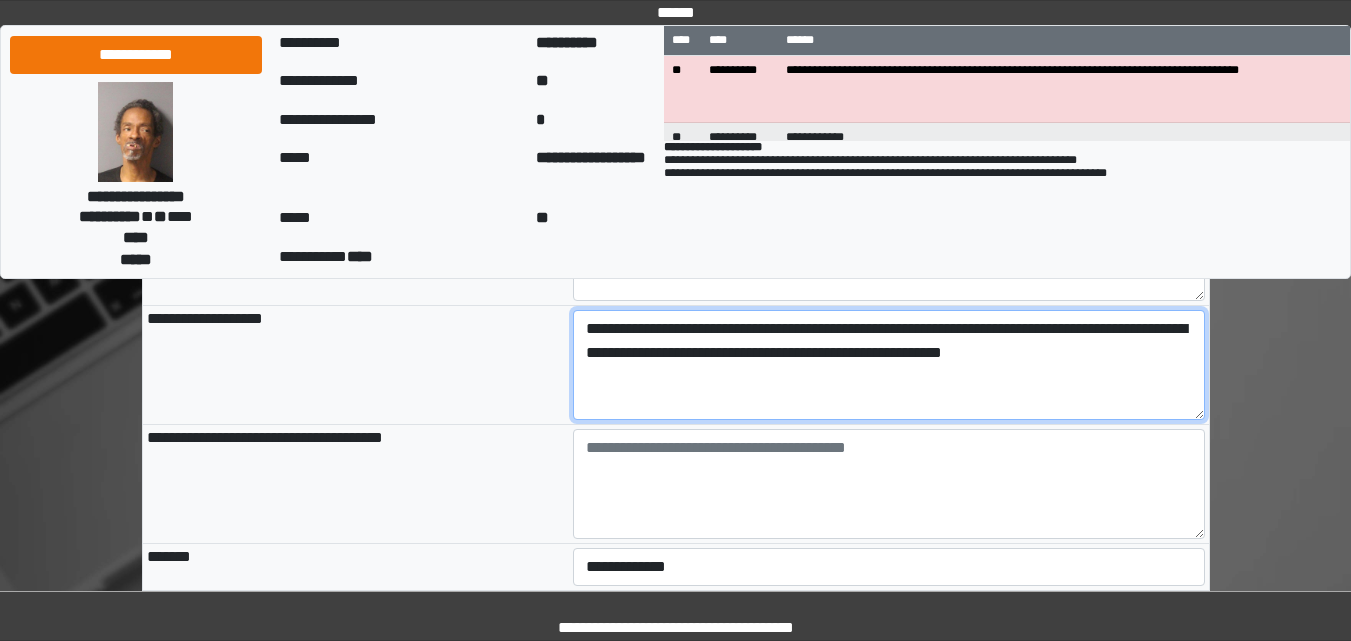 scroll, scrollTop: 880, scrollLeft: 0, axis: vertical 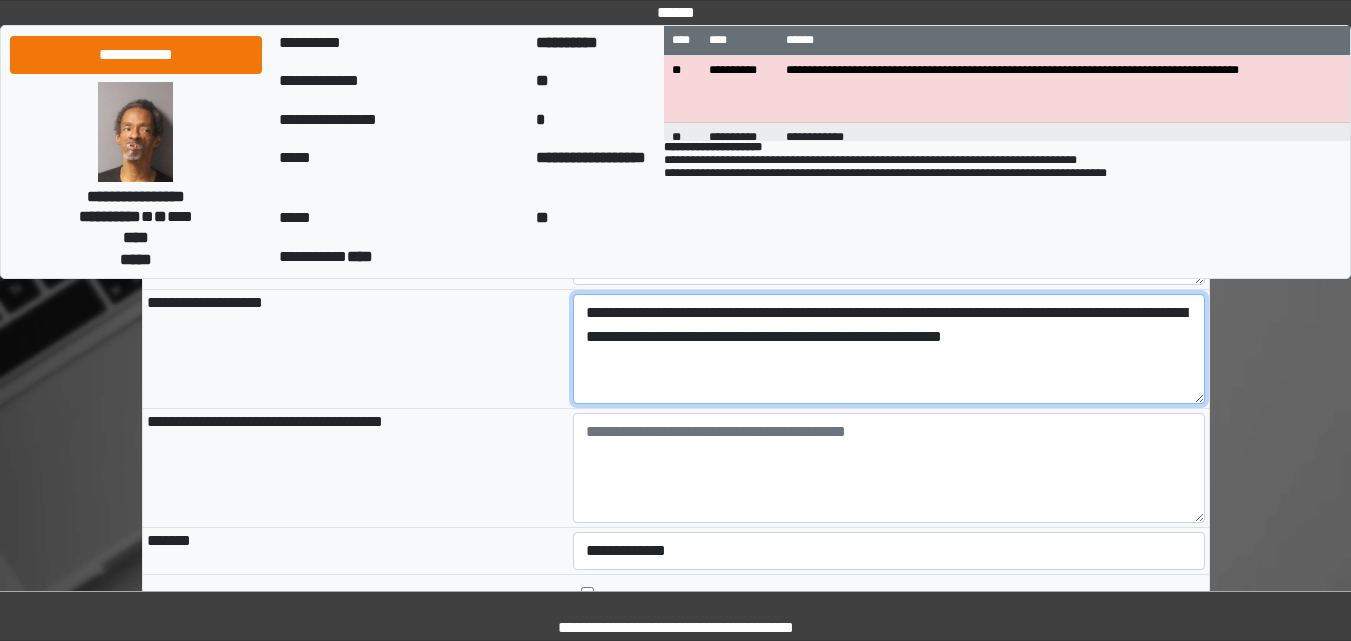 type on "**********" 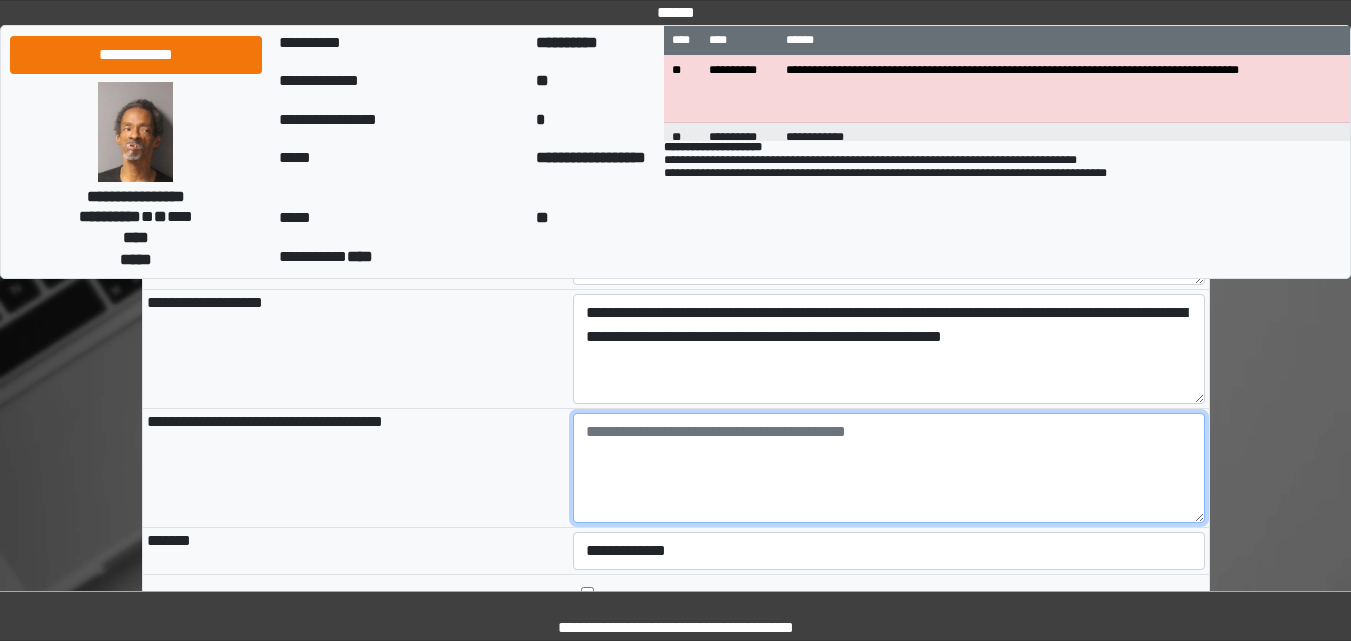 click at bounding box center [889, 468] 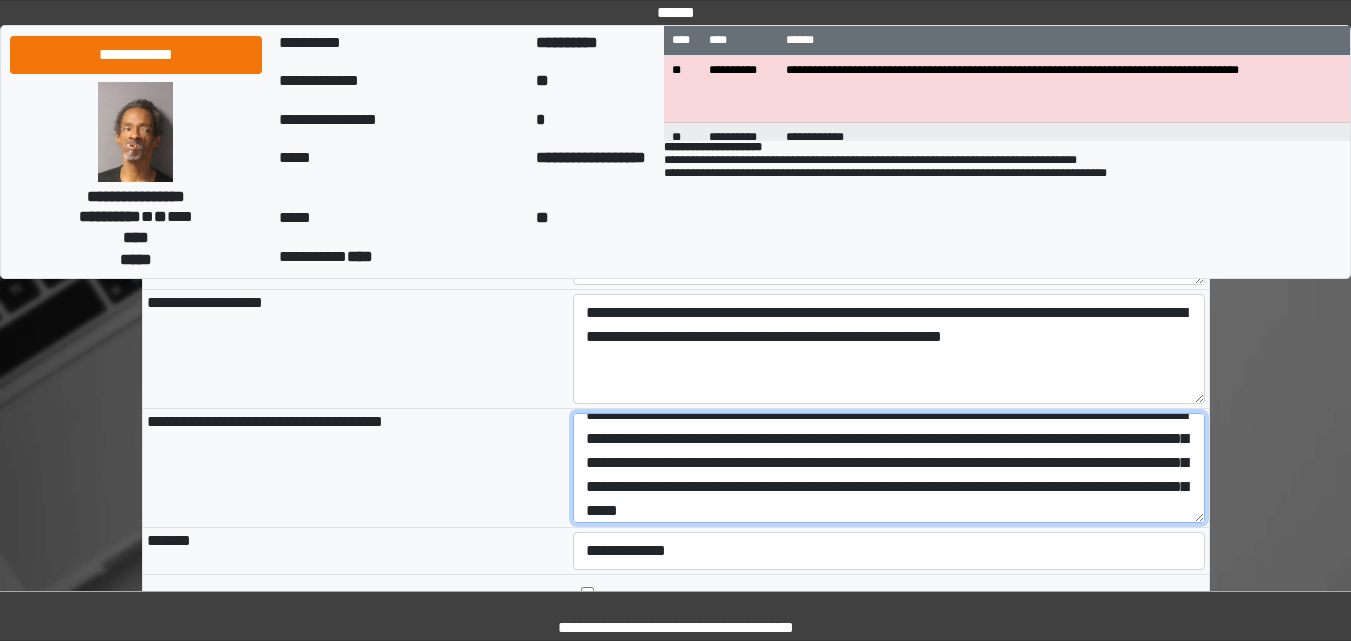 scroll, scrollTop: 41, scrollLeft: 0, axis: vertical 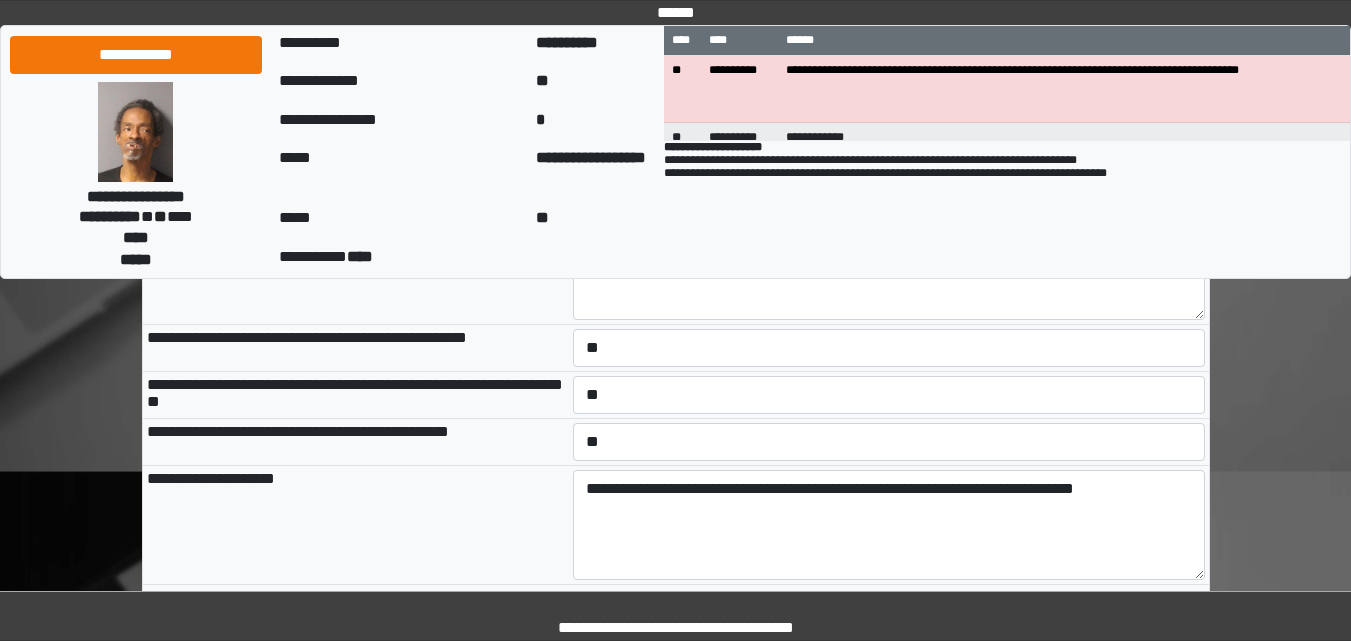 type on "**********" 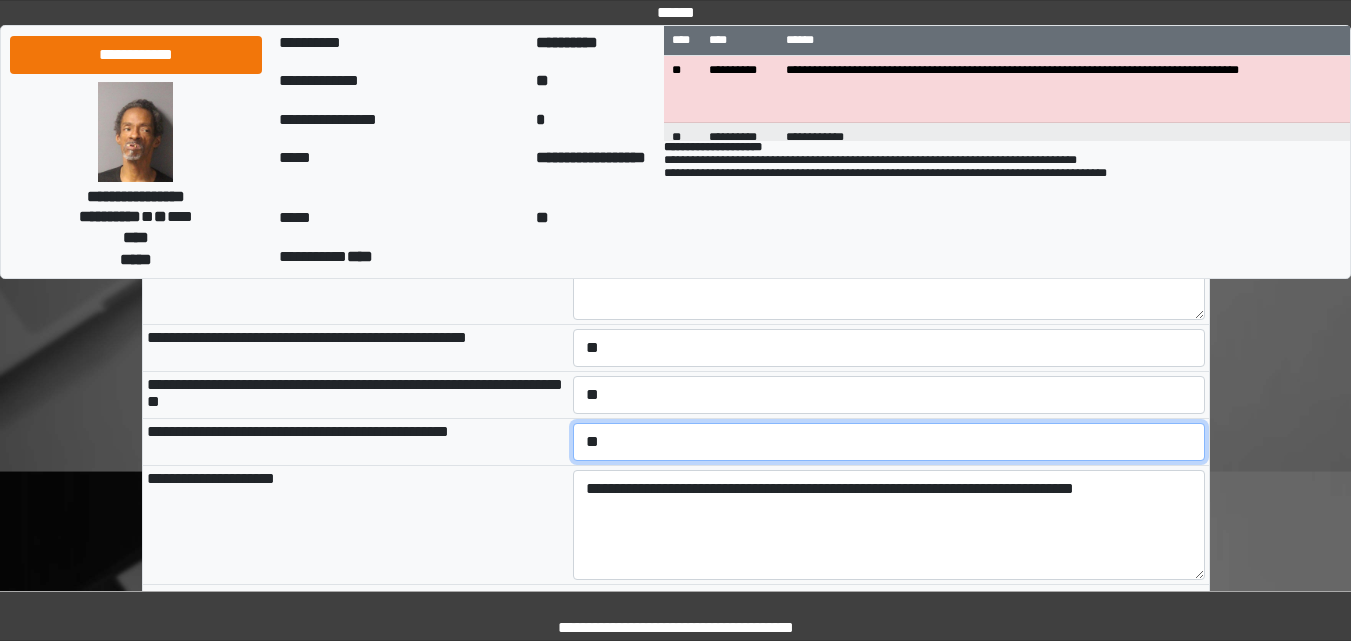 click on "**********" at bounding box center (889, 442) 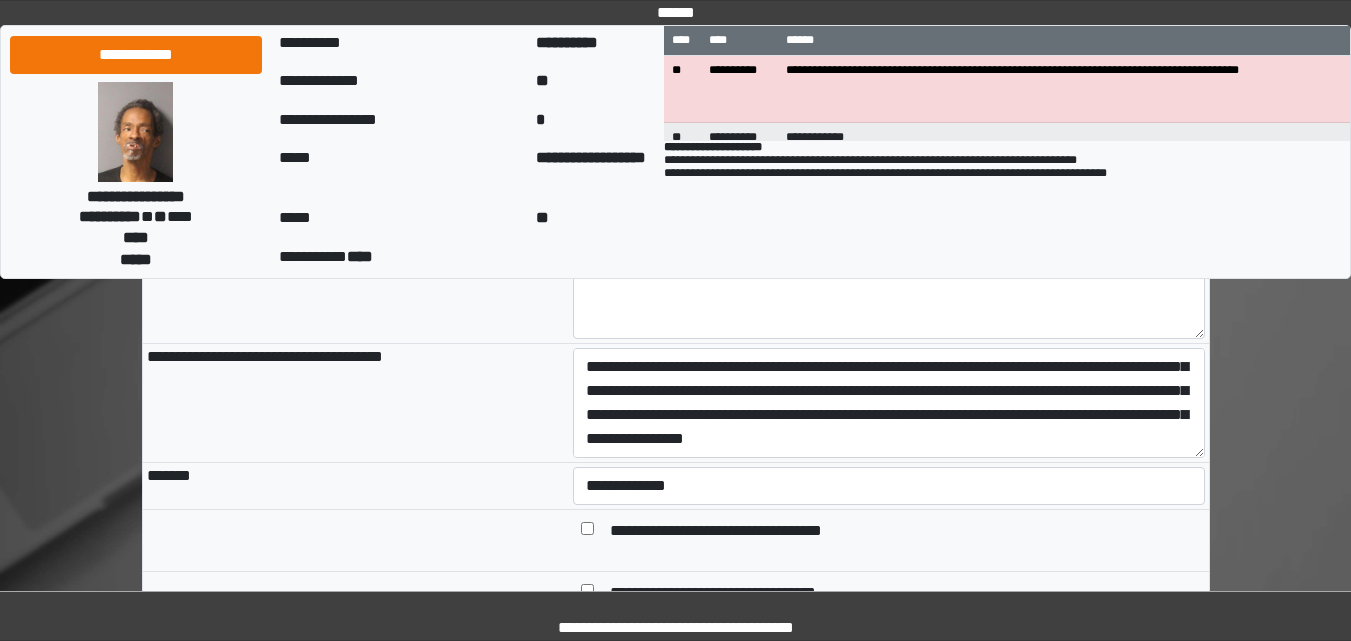 scroll, scrollTop: 980, scrollLeft: 0, axis: vertical 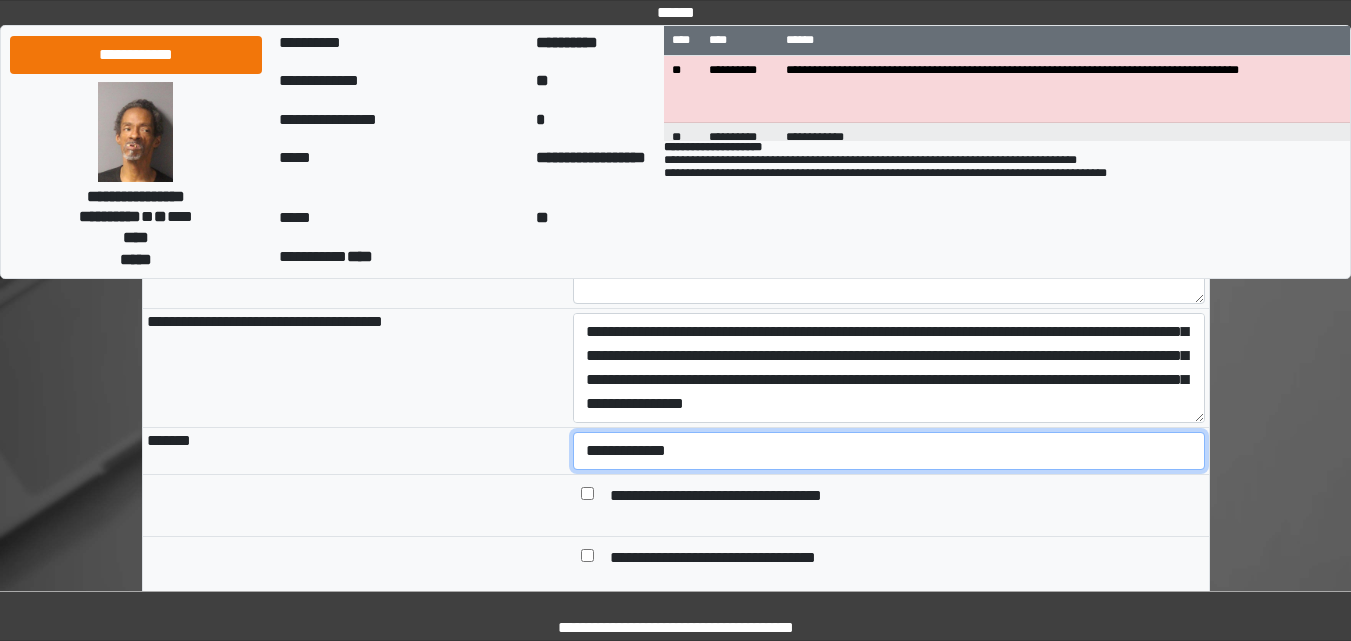 click on "**********" at bounding box center (889, 451) 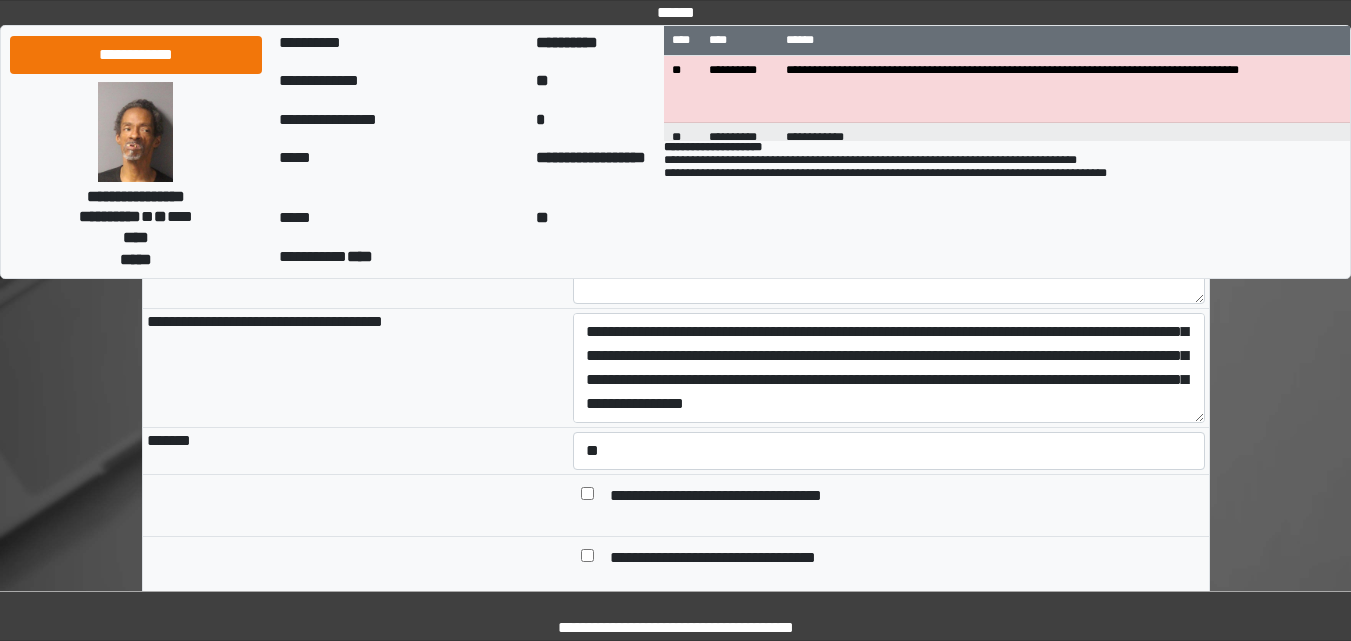 scroll, scrollTop: 1080, scrollLeft: 0, axis: vertical 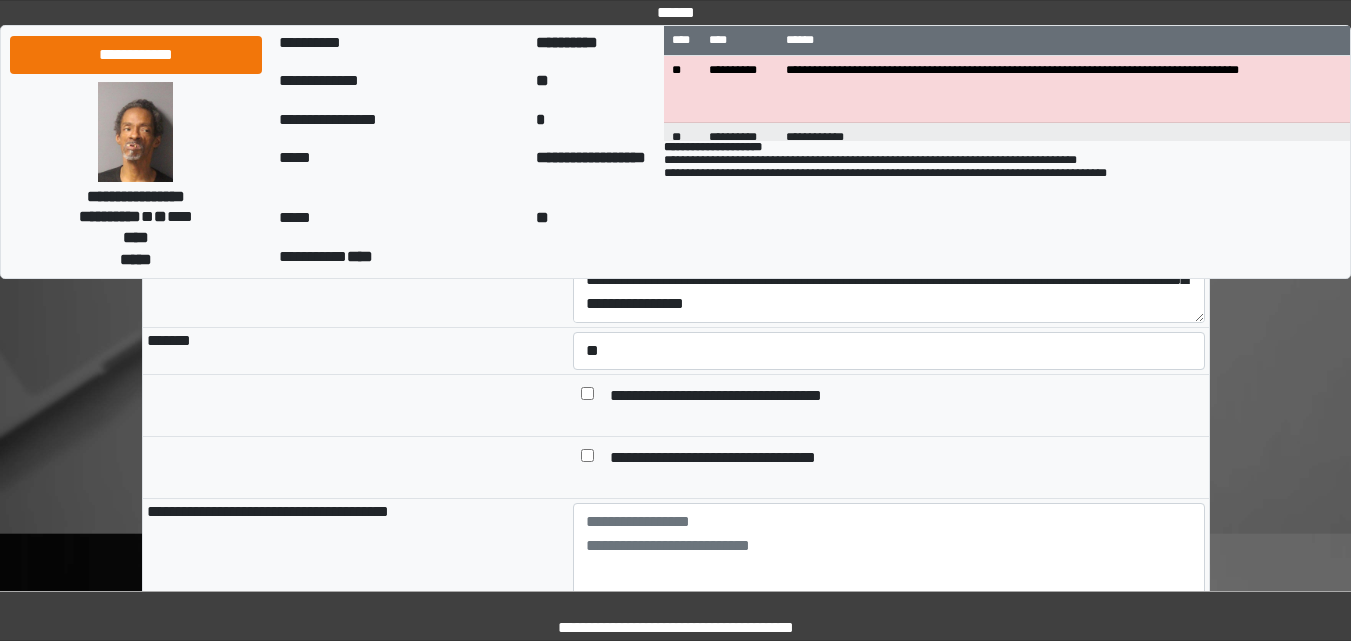 drag, startPoint x: 593, startPoint y: 528, endPoint x: 522, endPoint y: 547, distance: 73.4983 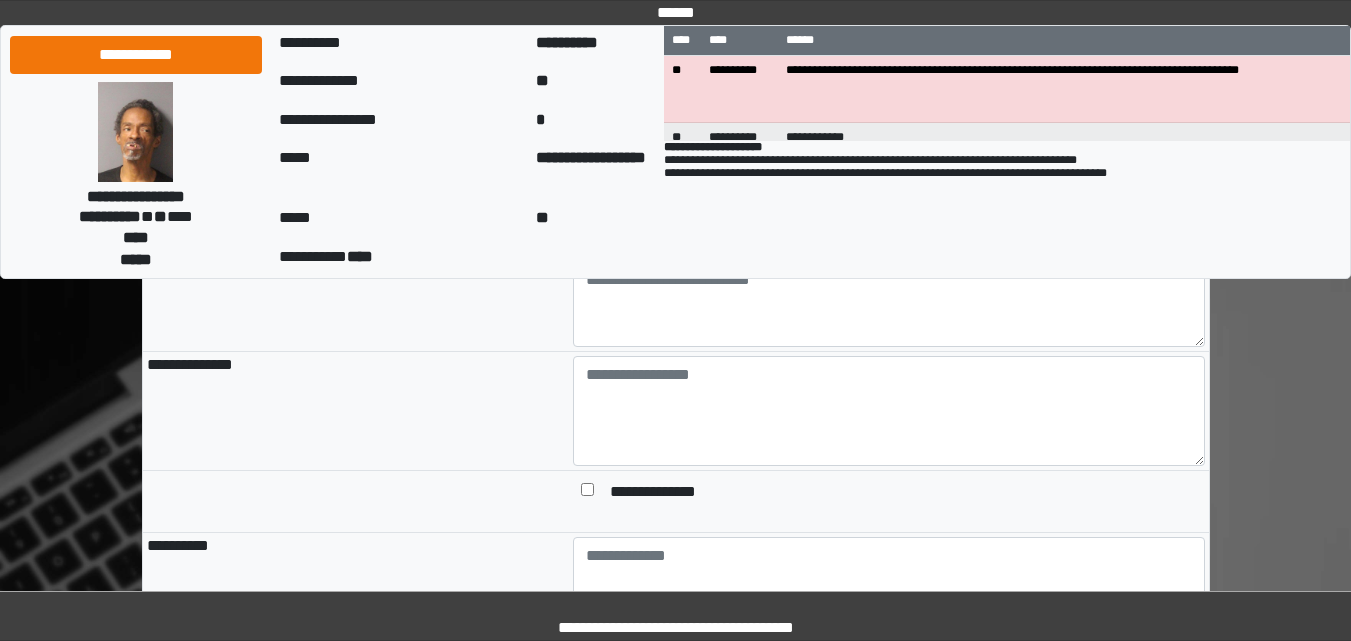 scroll, scrollTop: 1380, scrollLeft: 0, axis: vertical 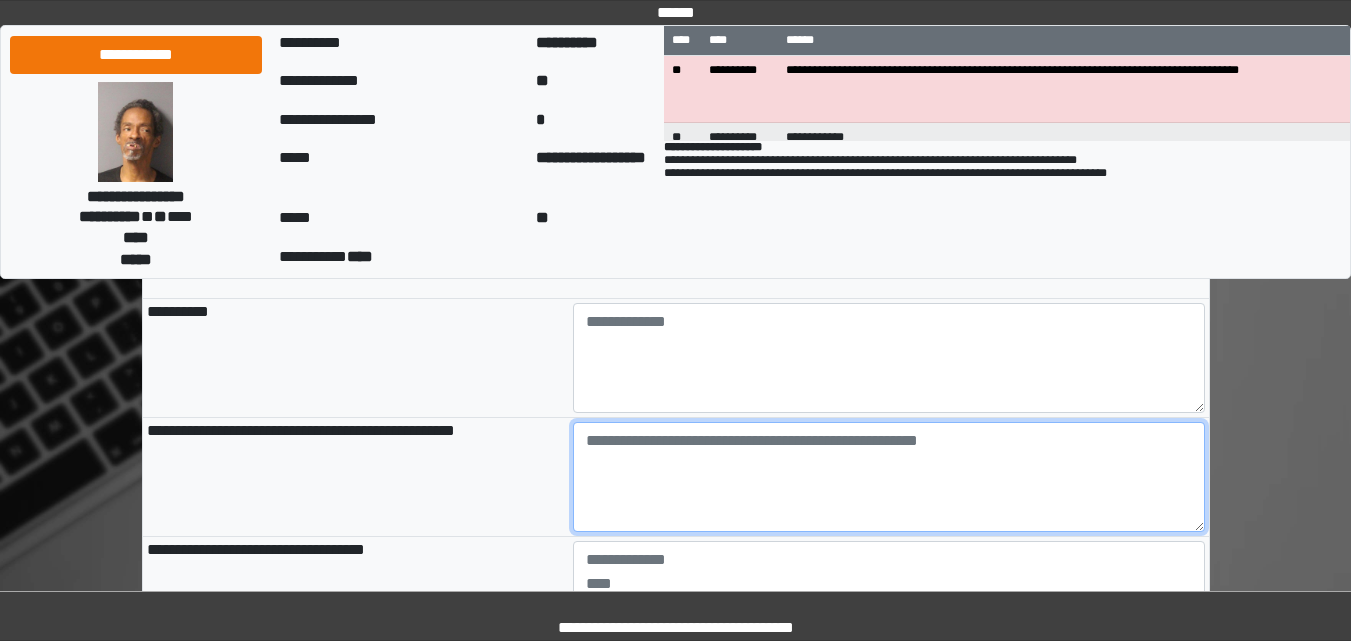 click at bounding box center (889, 477) 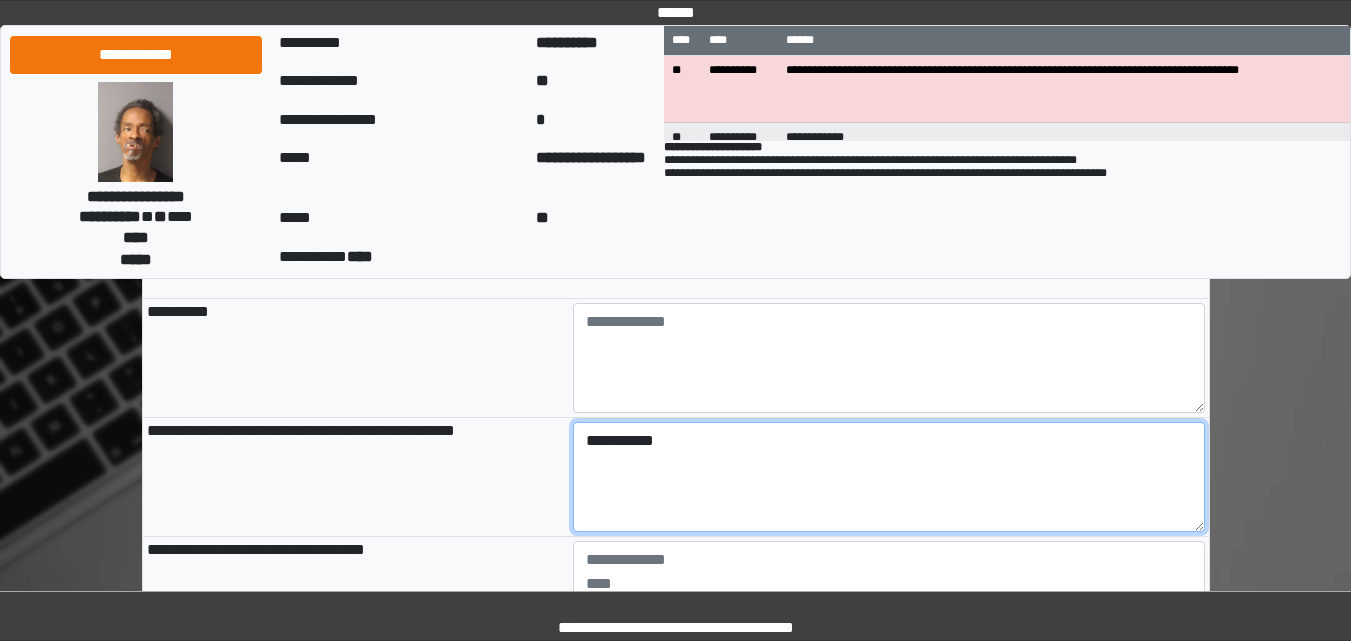 type on "**********" 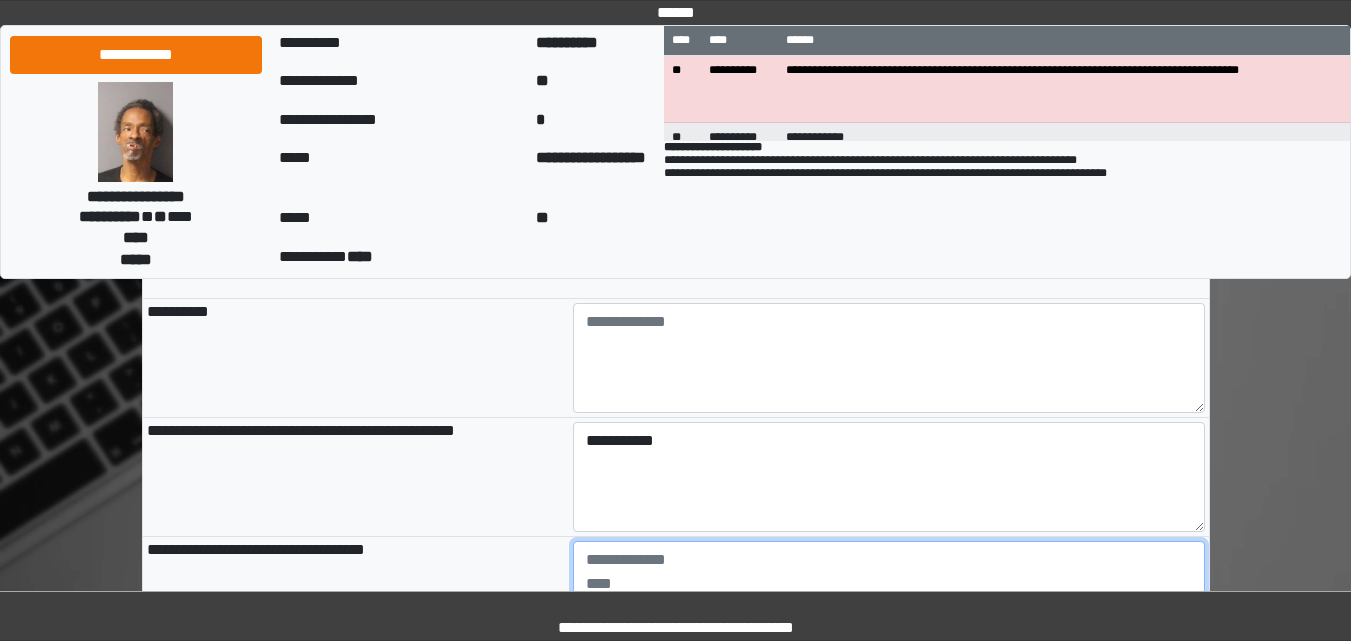 click at bounding box center (889, 596) 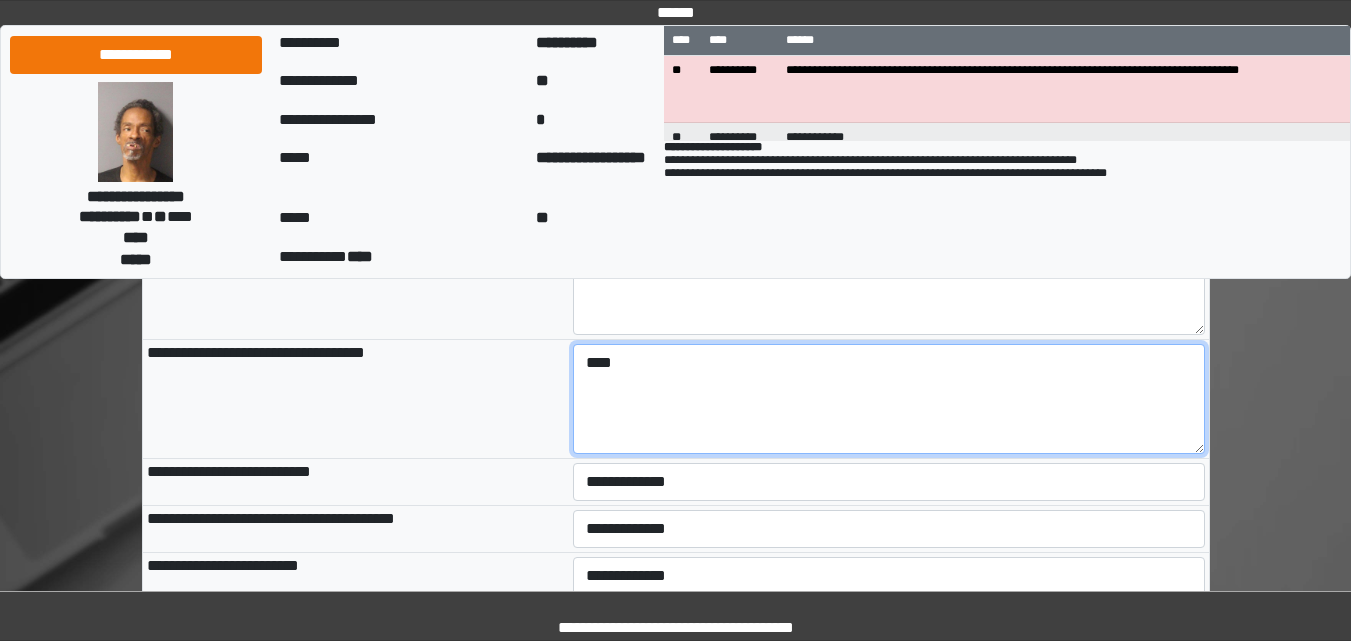 scroll, scrollTop: 1780, scrollLeft: 0, axis: vertical 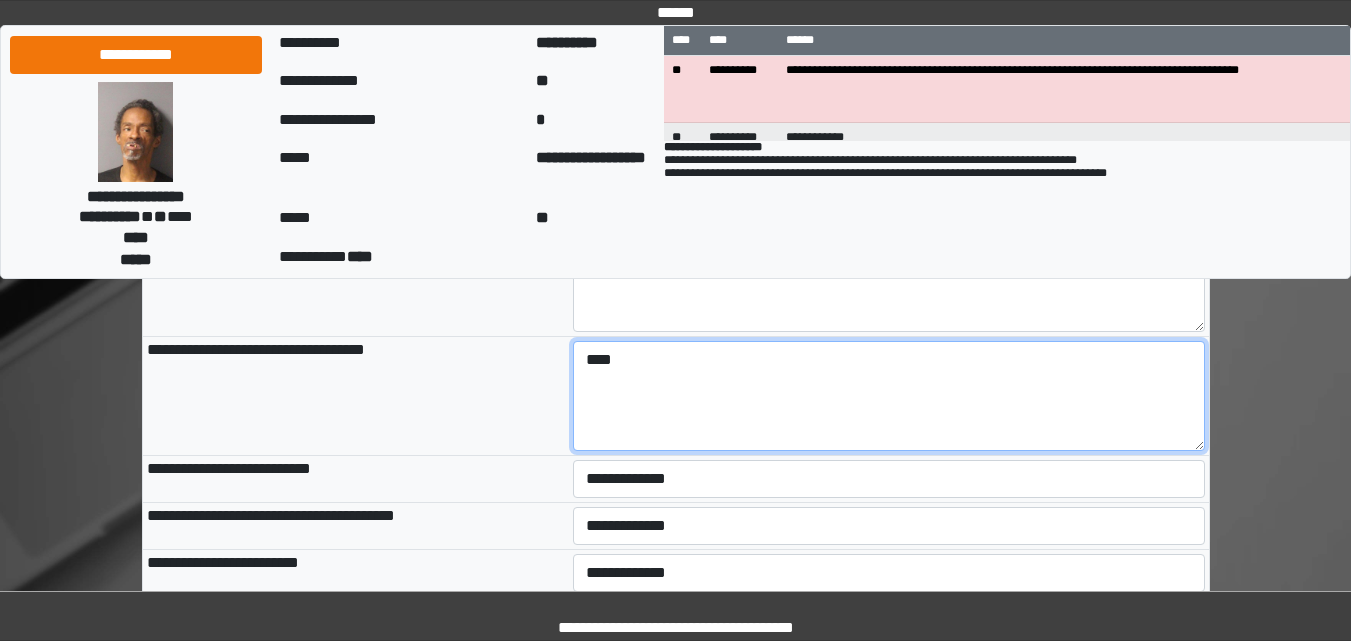 type on "****" 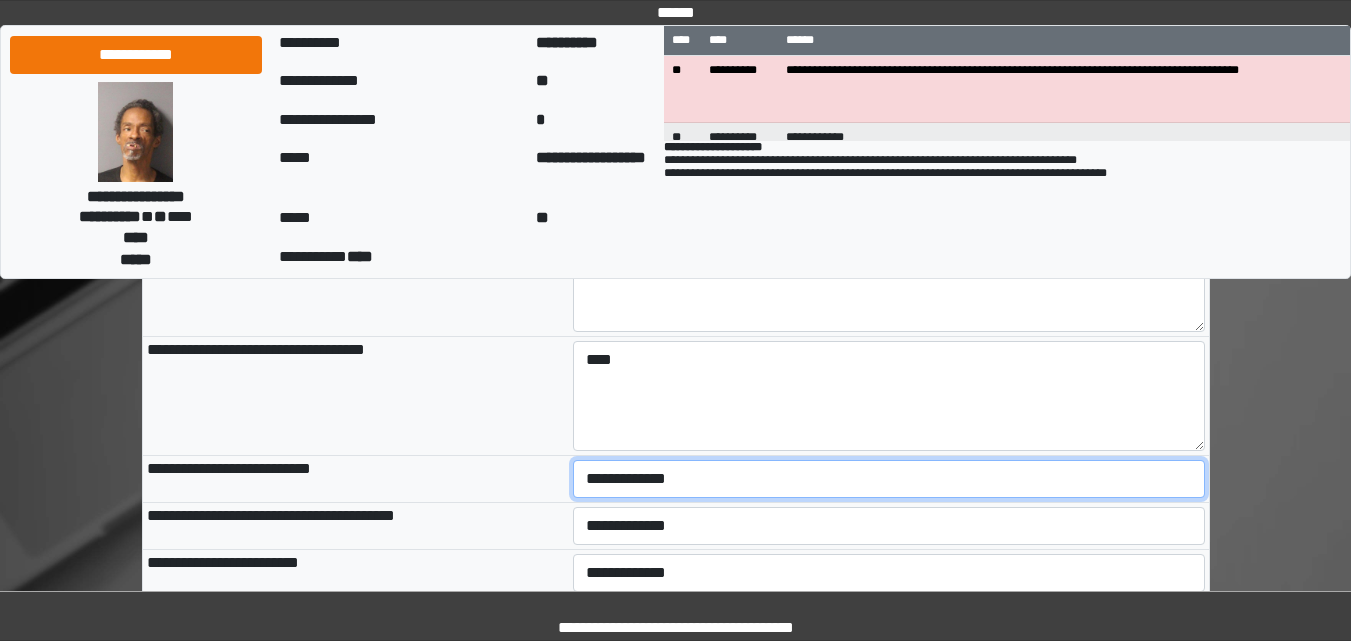 click on "**********" at bounding box center (889, 479) 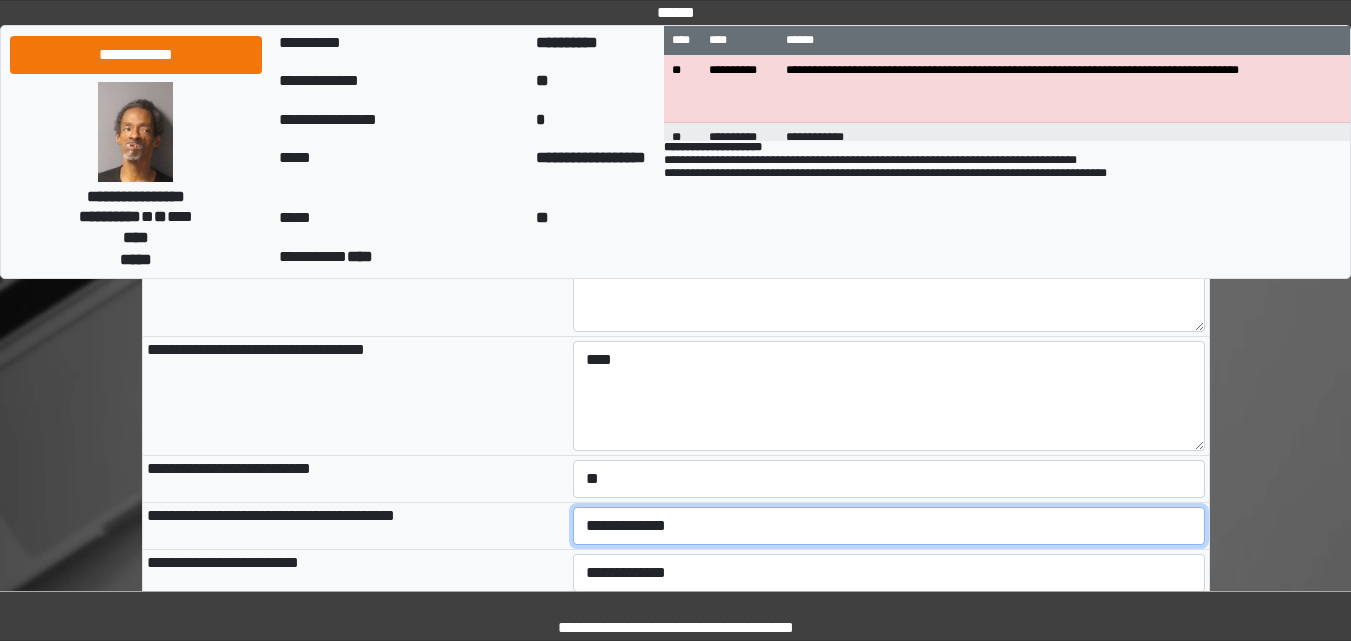 click on "**********" at bounding box center (889, 526) 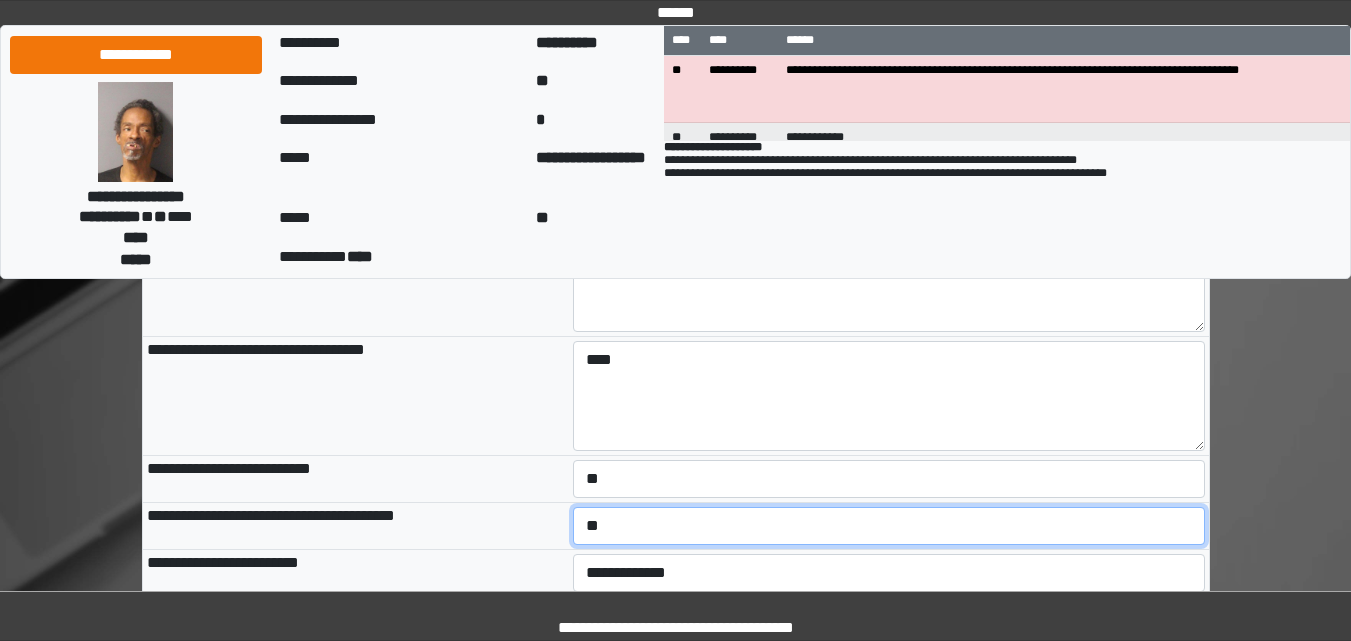 click on "**********" at bounding box center (889, 526) 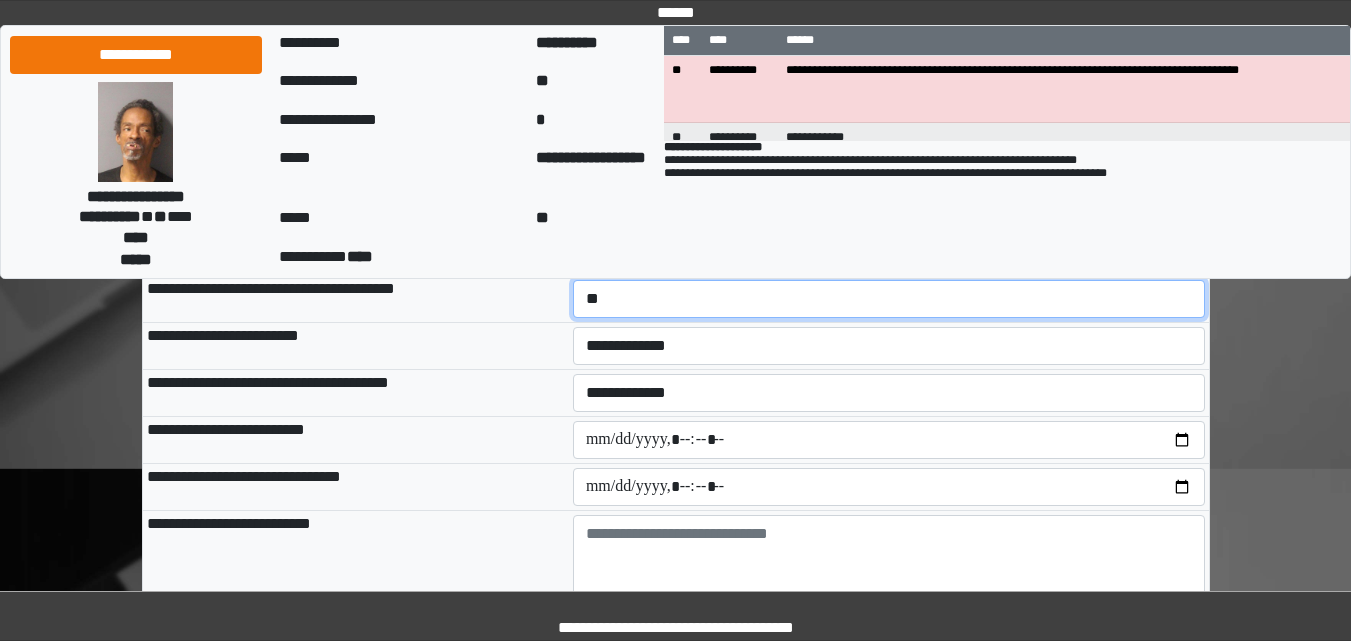 scroll, scrollTop: 2061, scrollLeft: 0, axis: vertical 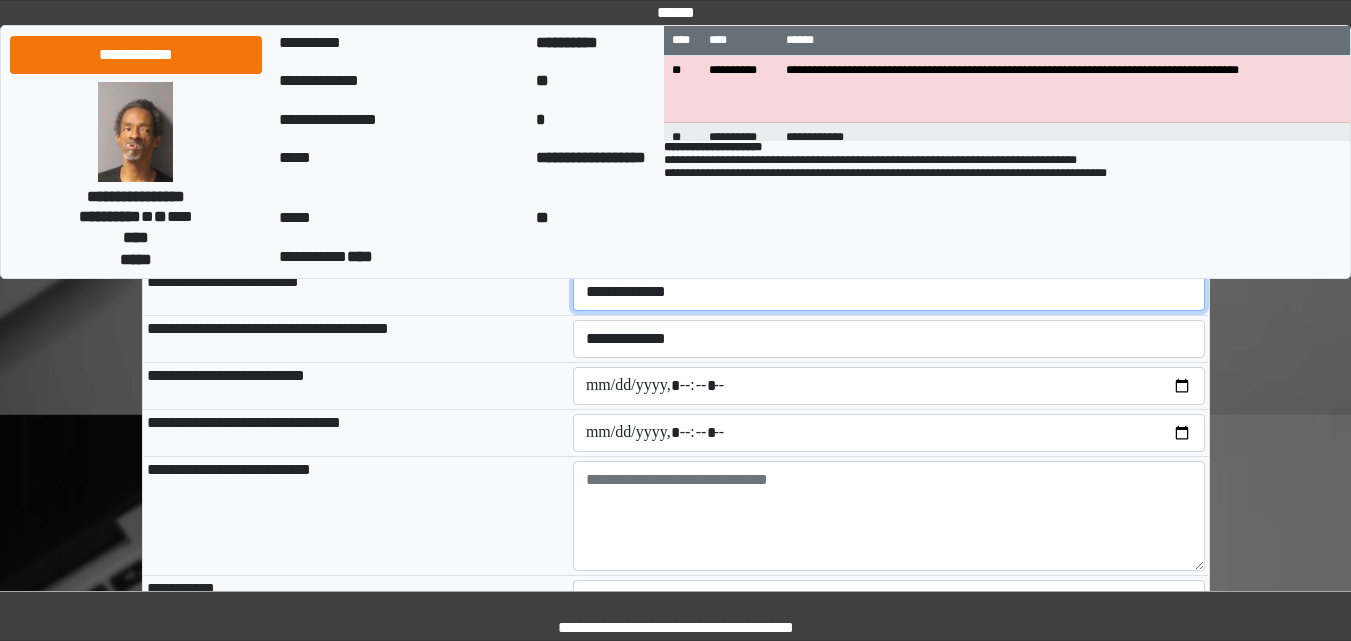 click on "**********" at bounding box center (889, 292) 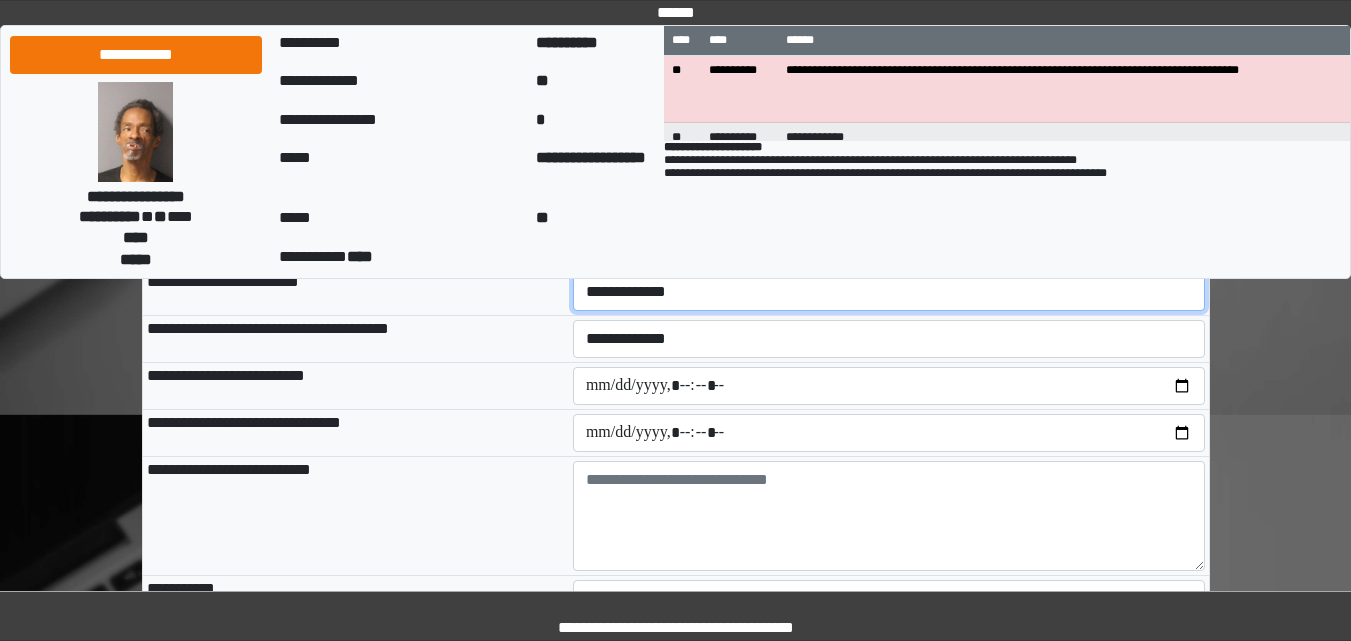 select on "*" 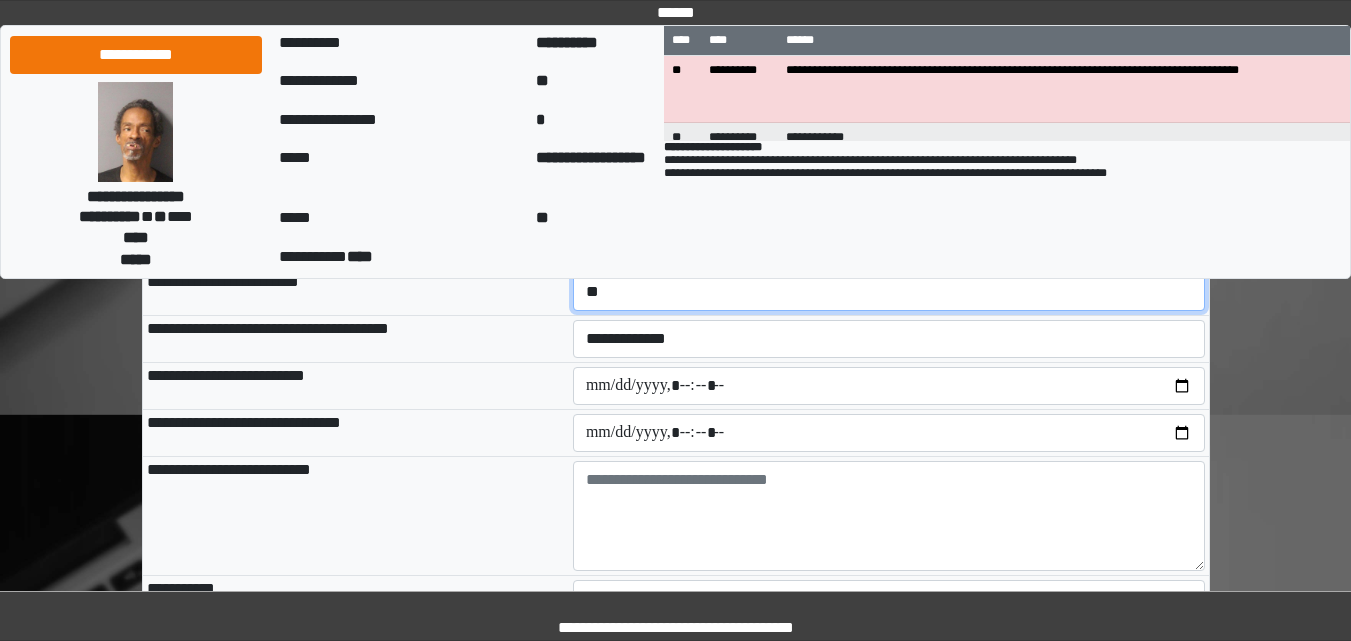 click on "**********" at bounding box center (889, 292) 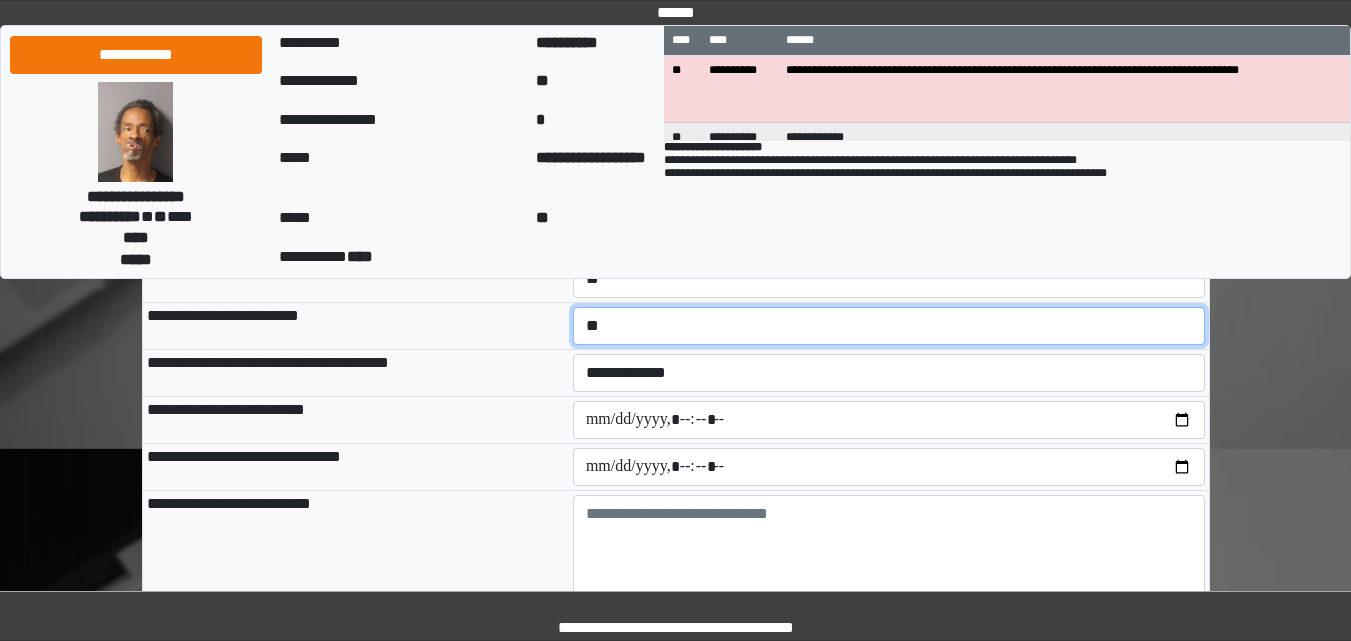 scroll, scrollTop: 2061, scrollLeft: 0, axis: vertical 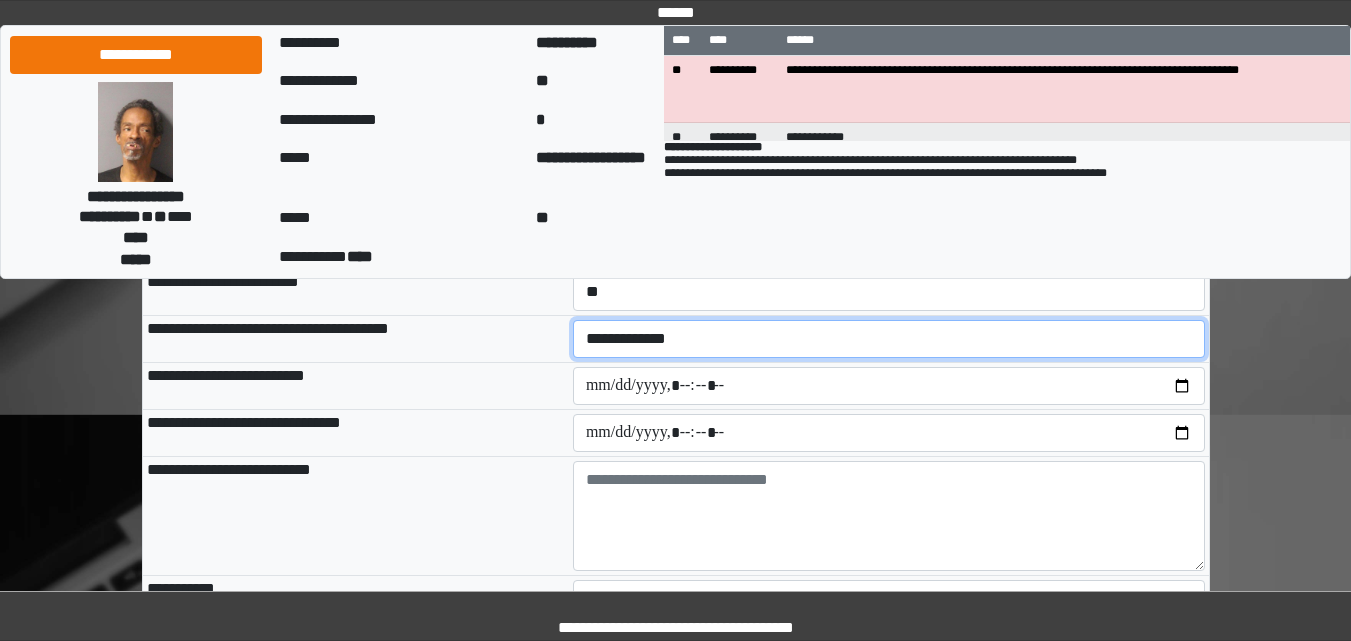 click on "**********" at bounding box center (889, 339) 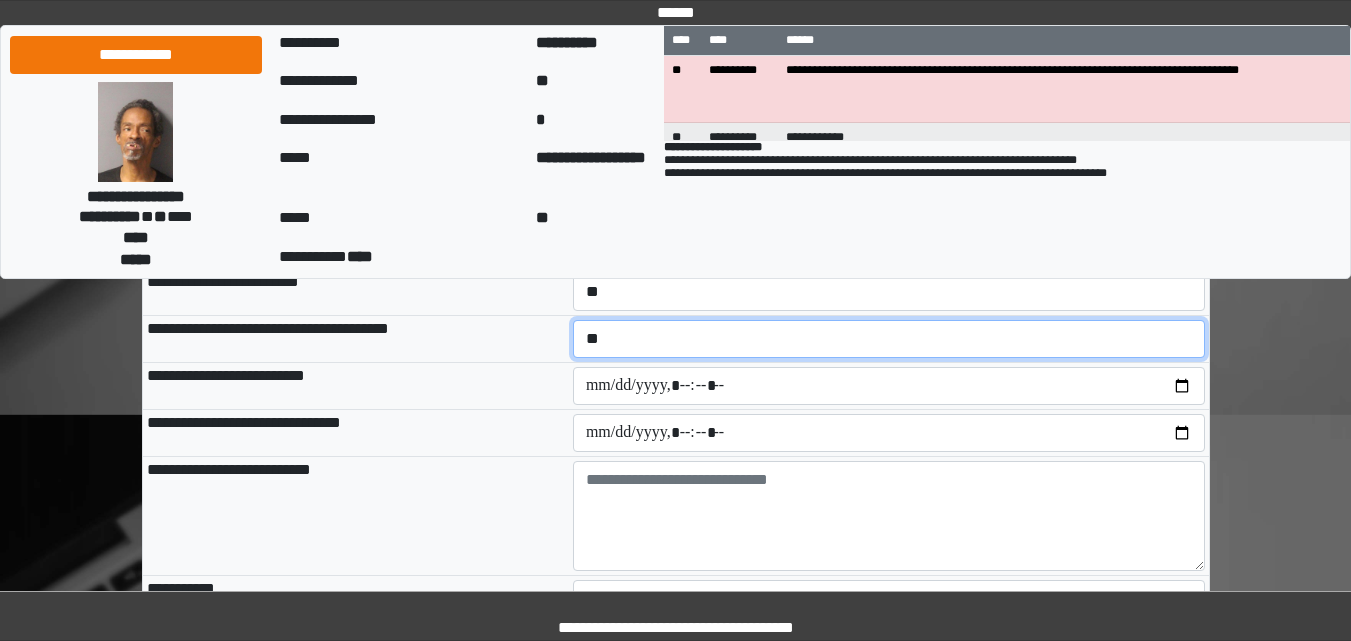 click on "**********" at bounding box center [889, 339] 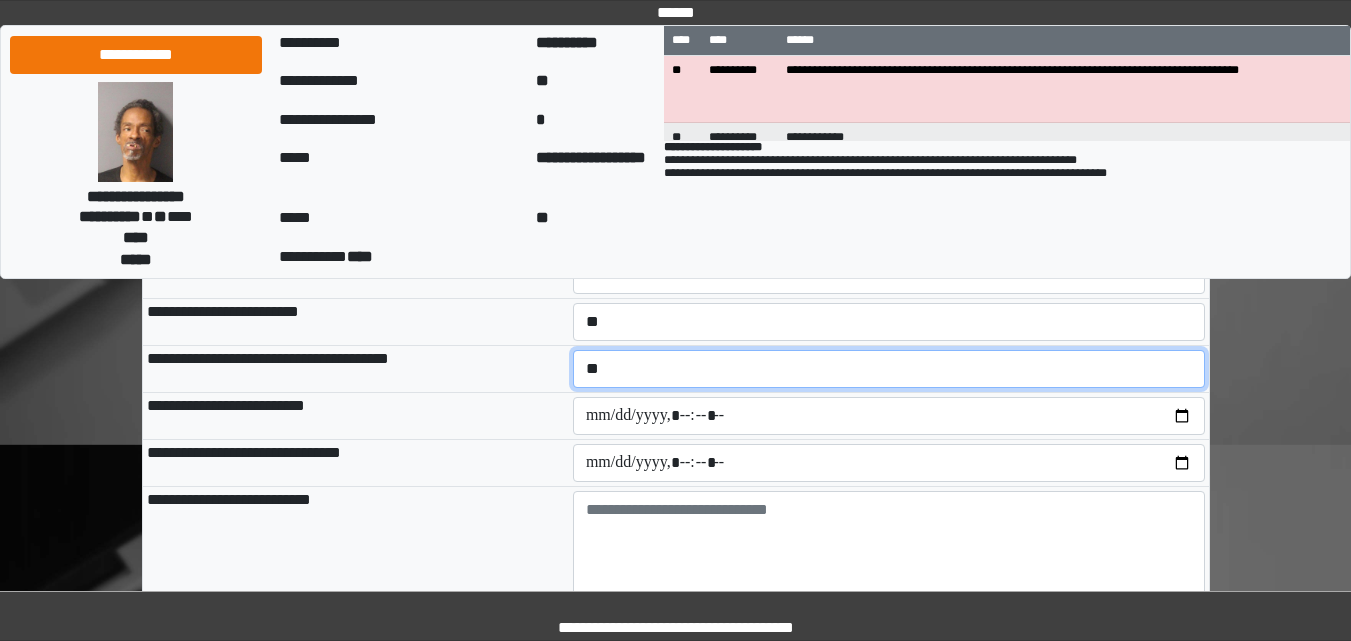 scroll, scrollTop: 2061, scrollLeft: 0, axis: vertical 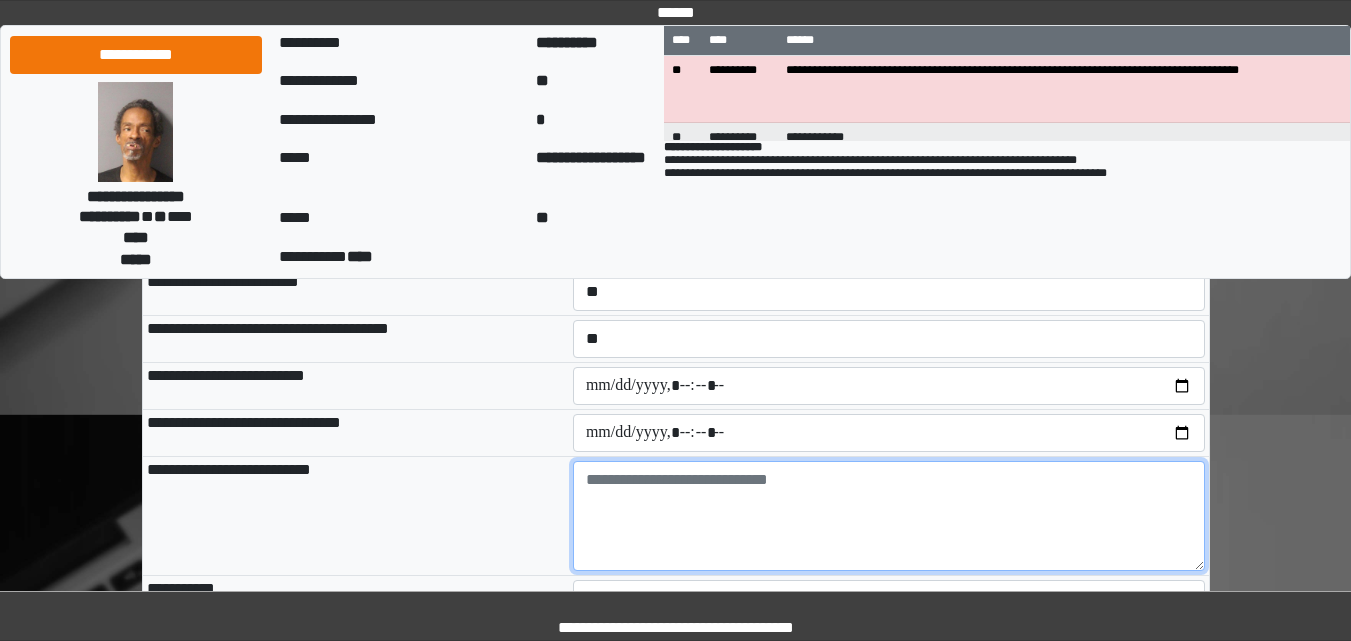 click at bounding box center (889, 516) 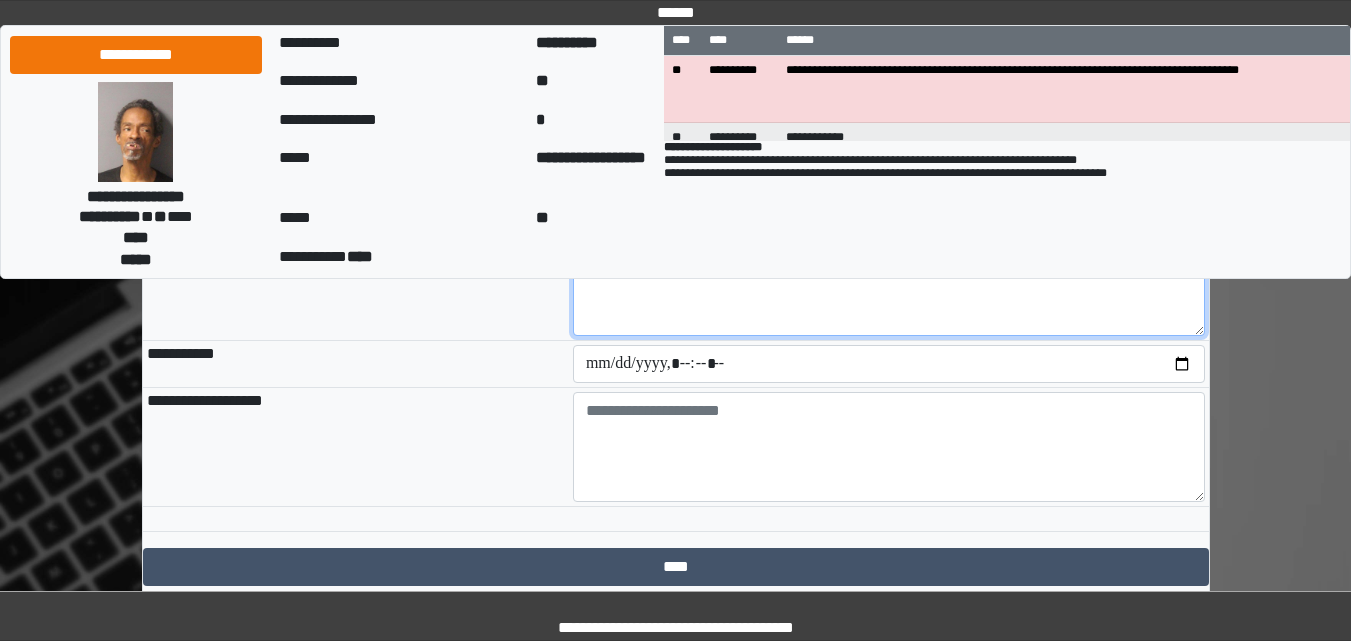scroll, scrollTop: 2261, scrollLeft: 0, axis: vertical 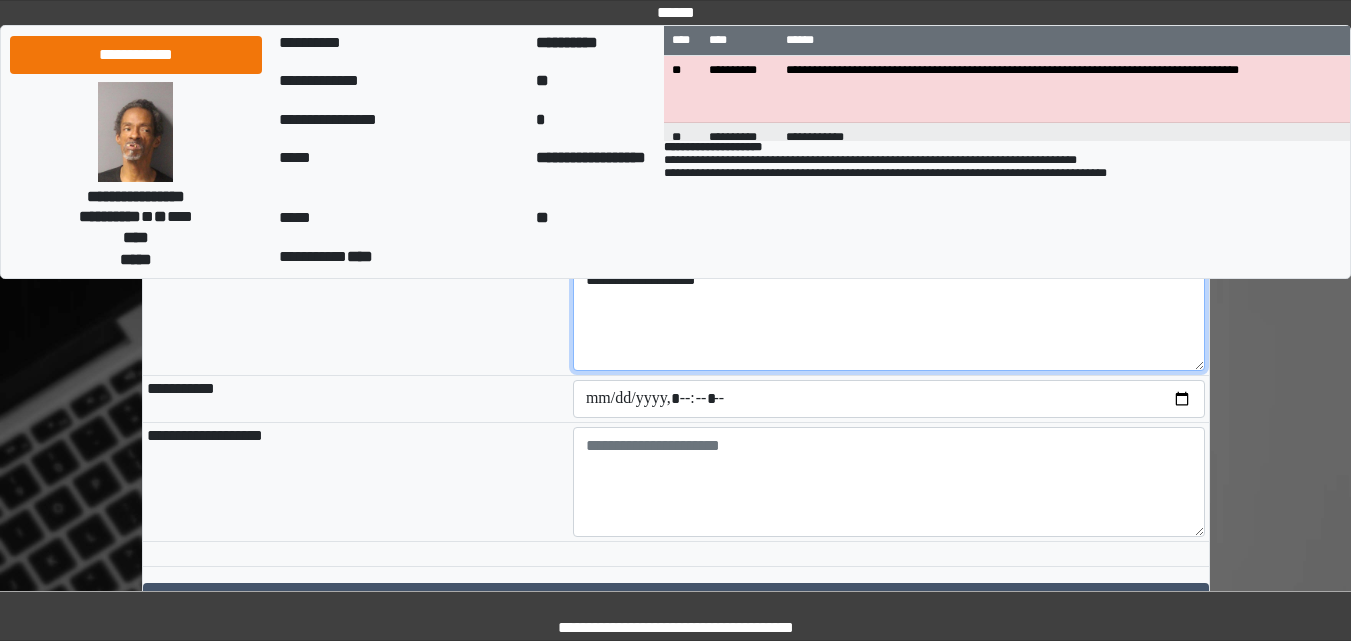 type on "**********" 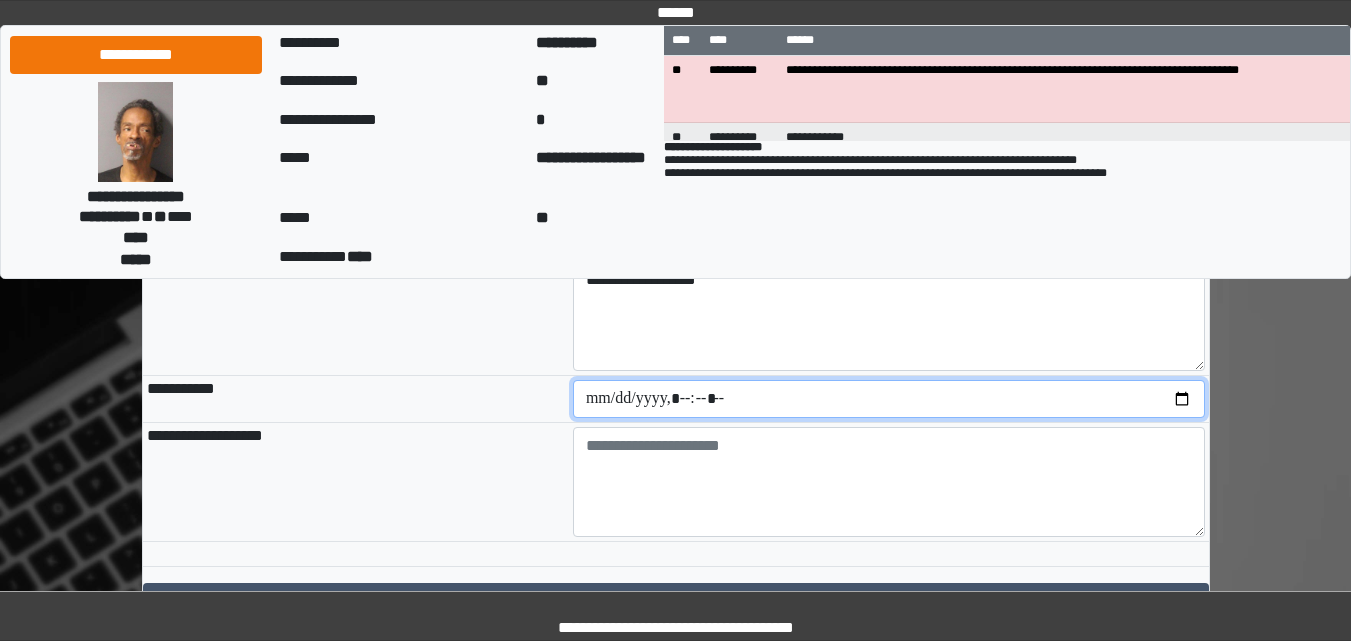 click at bounding box center (889, 399) 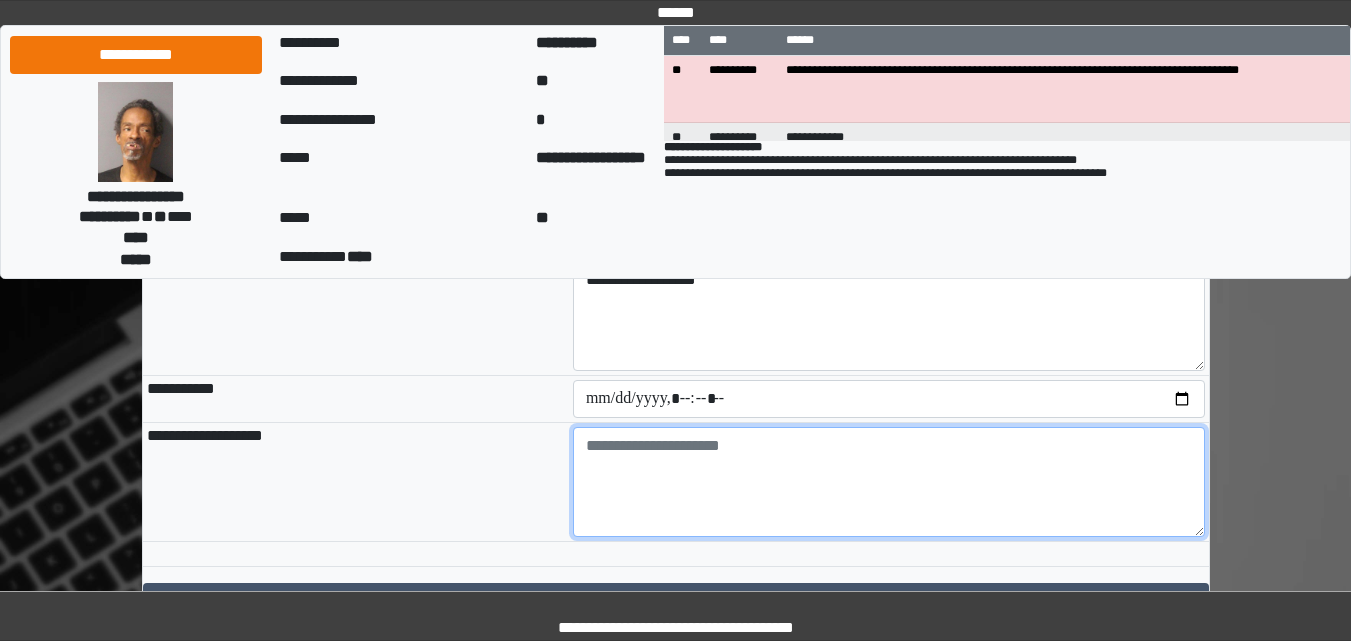 type on "**********" 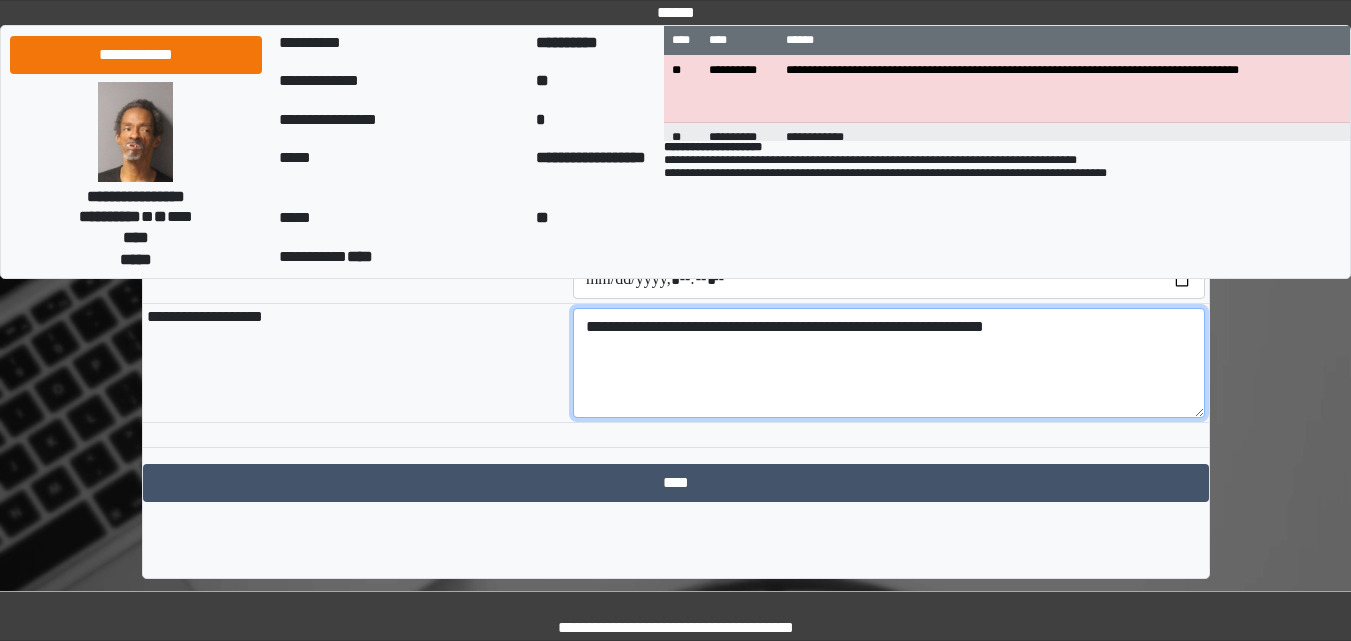 scroll, scrollTop: 2382, scrollLeft: 0, axis: vertical 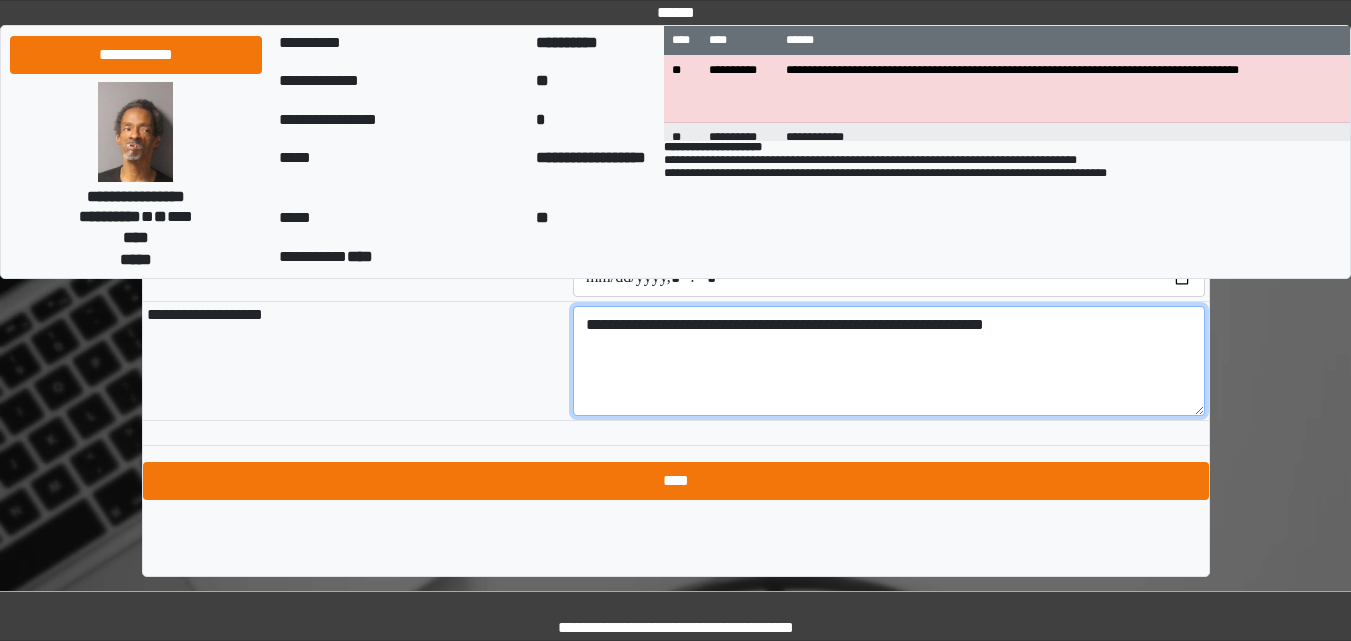 type on "**********" 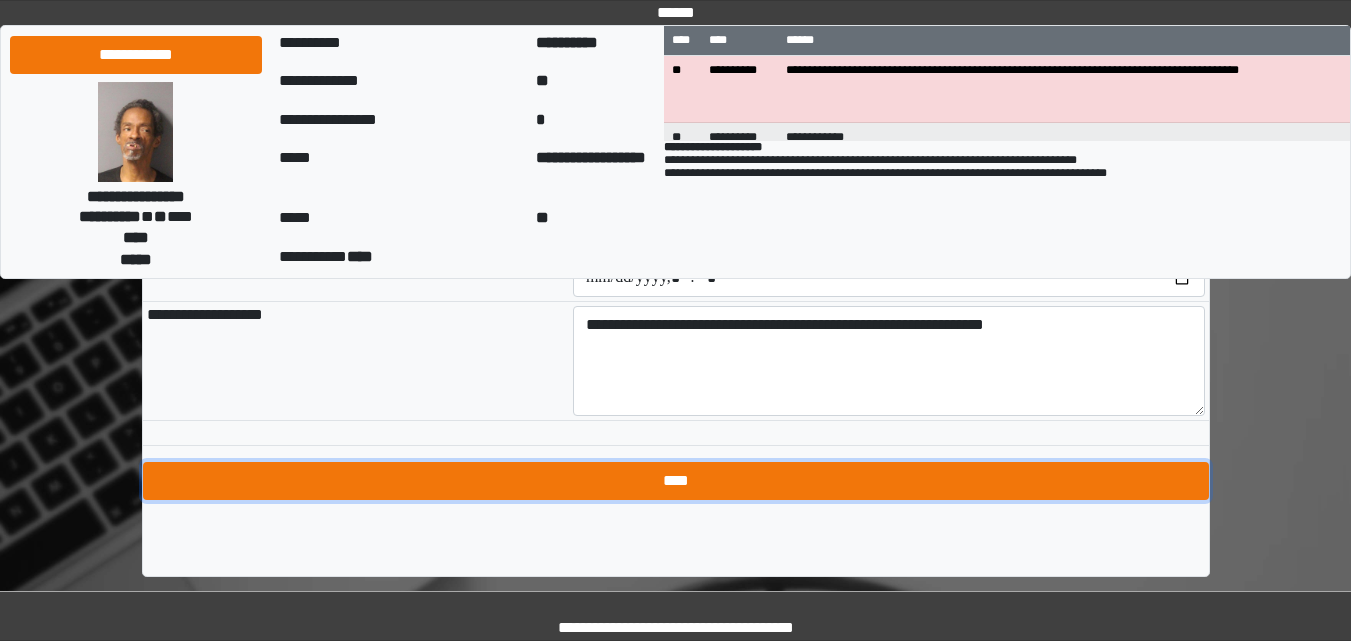 click on "****" at bounding box center (676, 481) 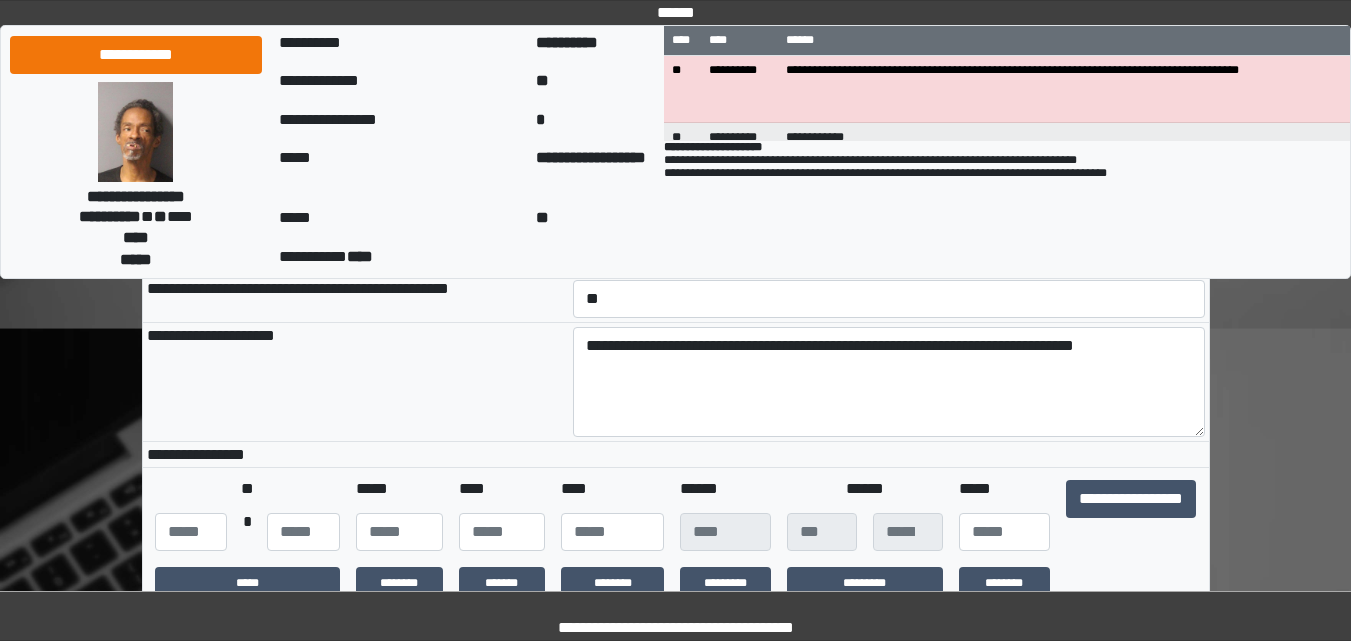 scroll, scrollTop: 413, scrollLeft: 0, axis: vertical 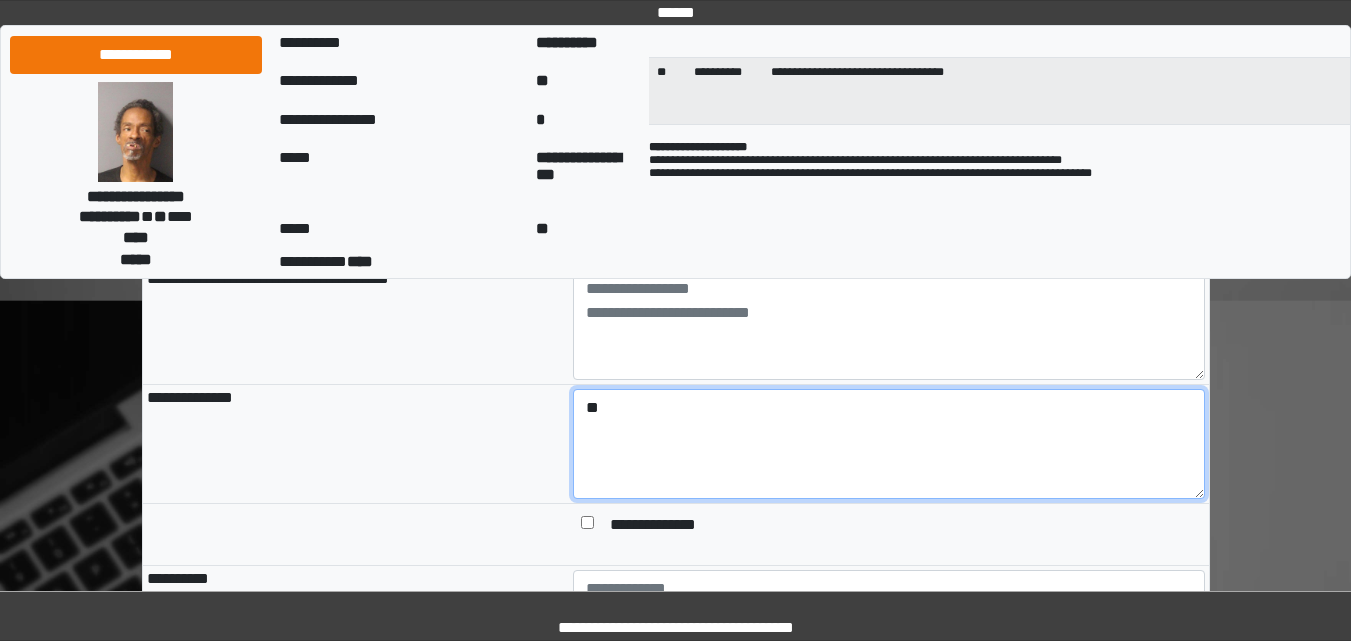 type on "*" 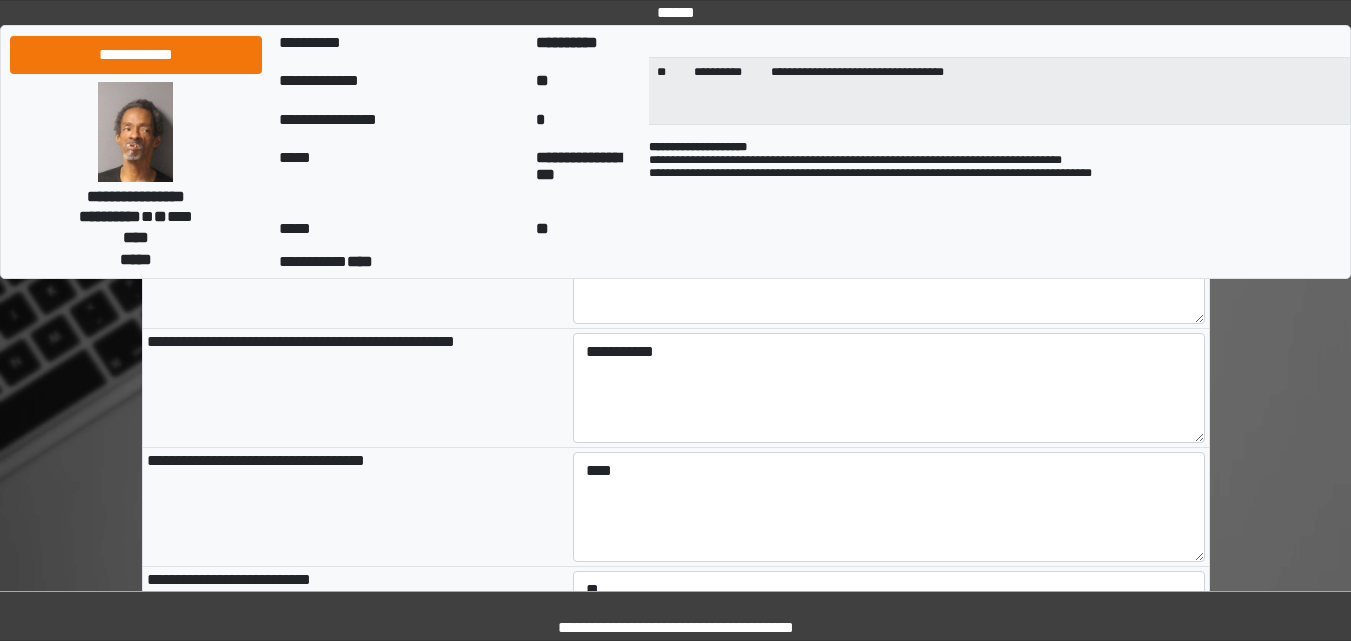 scroll, scrollTop: 1713, scrollLeft: 0, axis: vertical 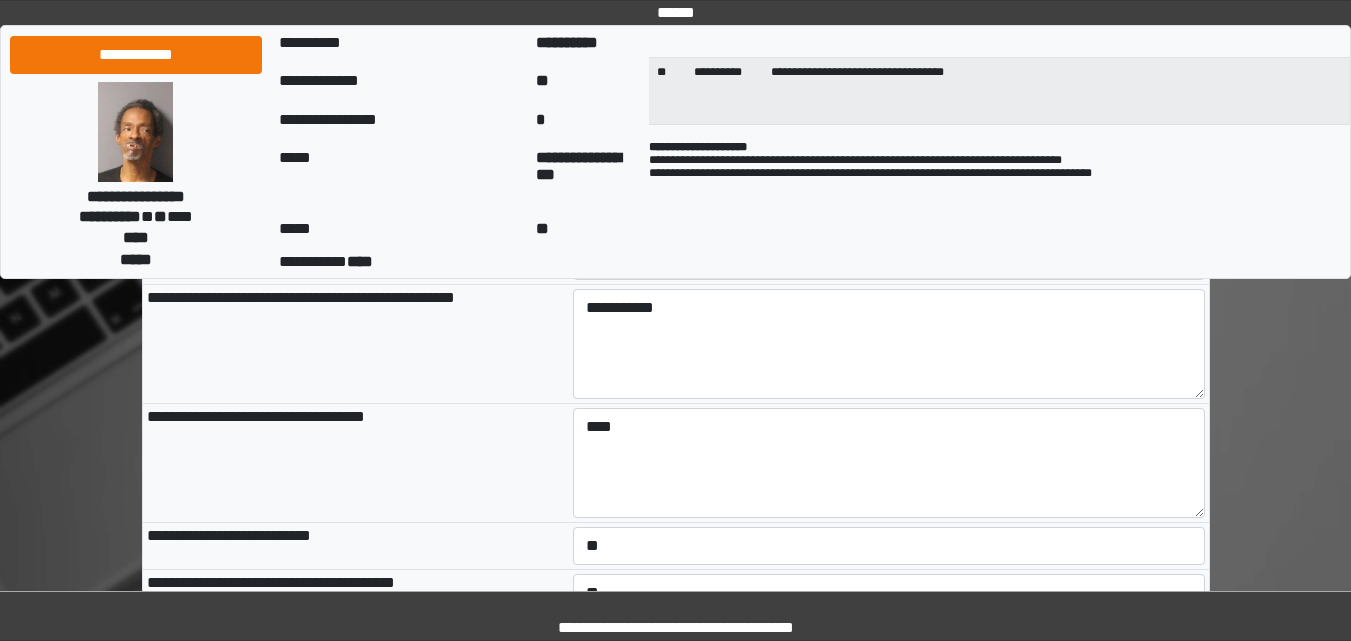 type on "**********" 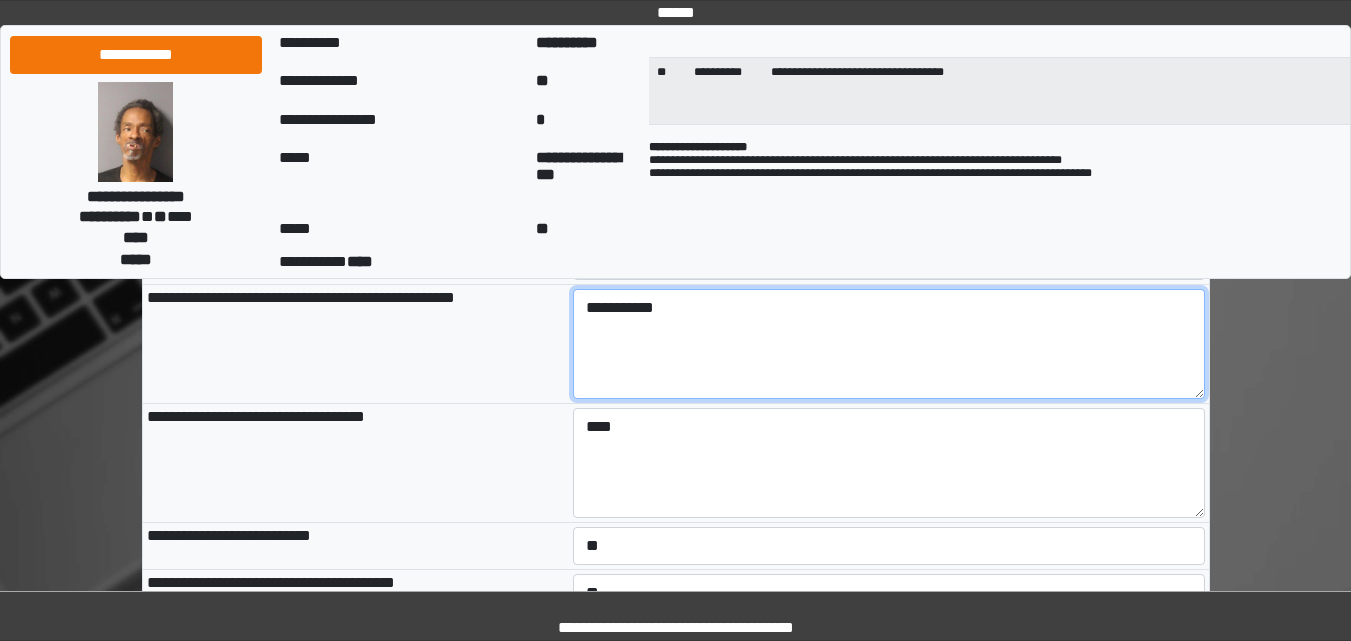 click on "**********" at bounding box center [889, 344] 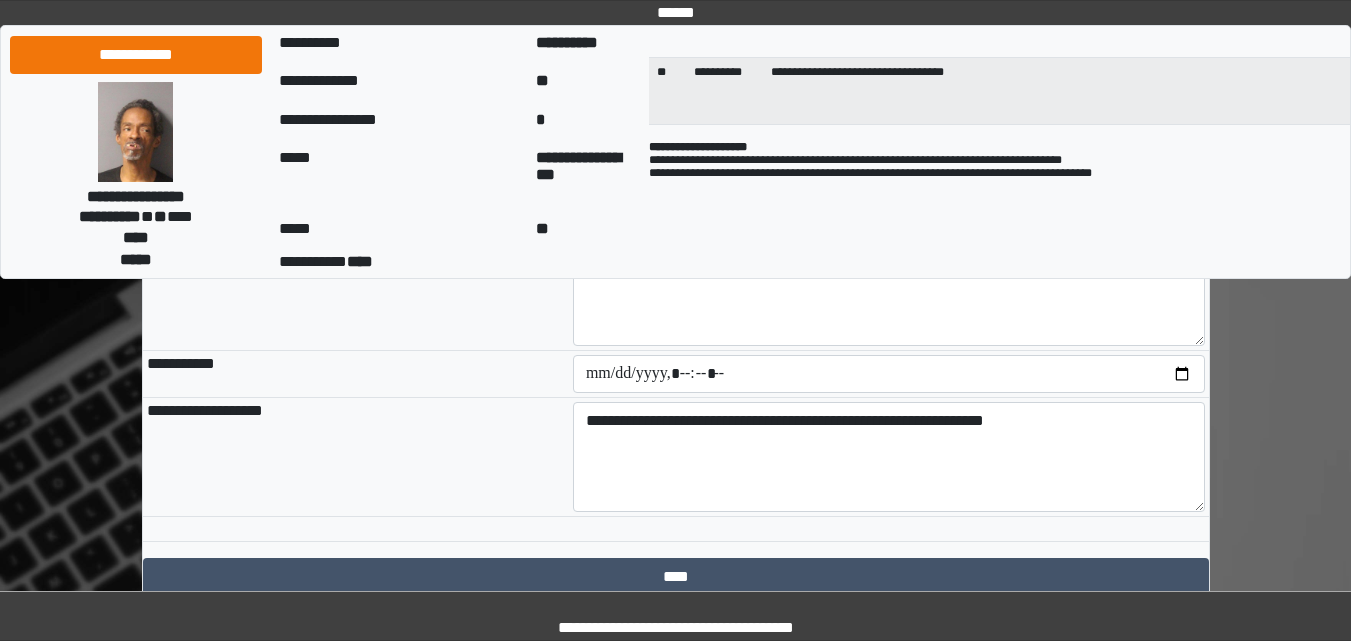 scroll, scrollTop: 2313, scrollLeft: 0, axis: vertical 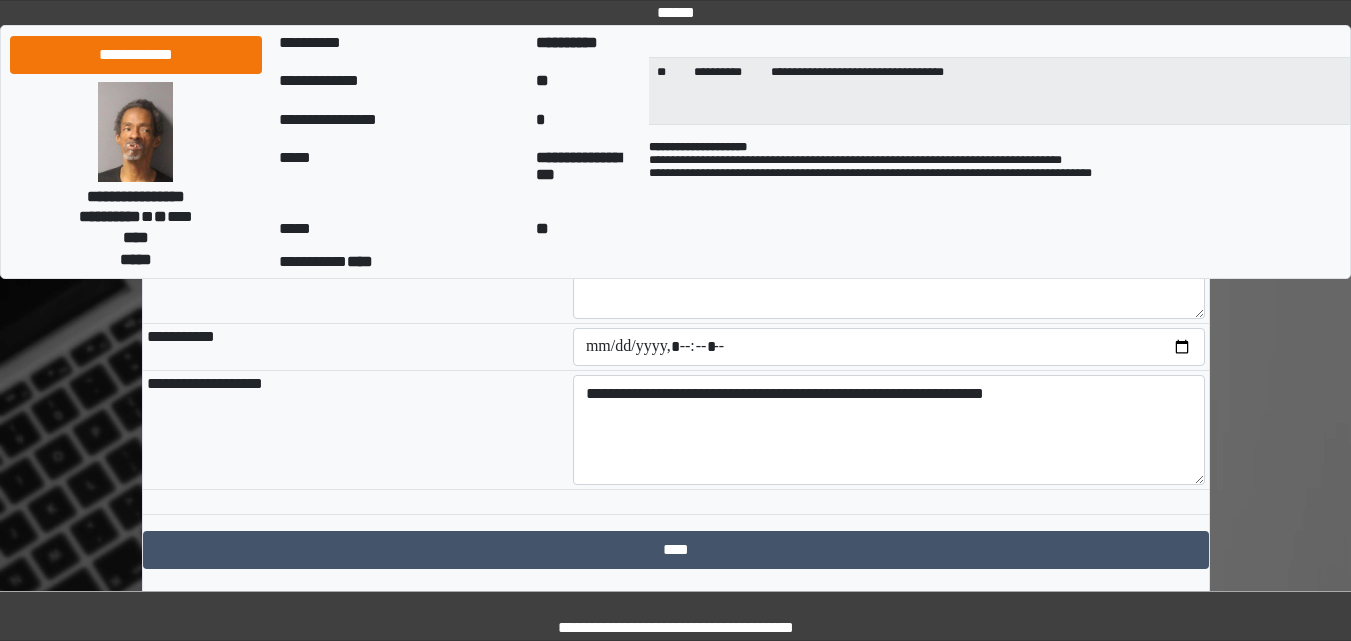 type on "**********" 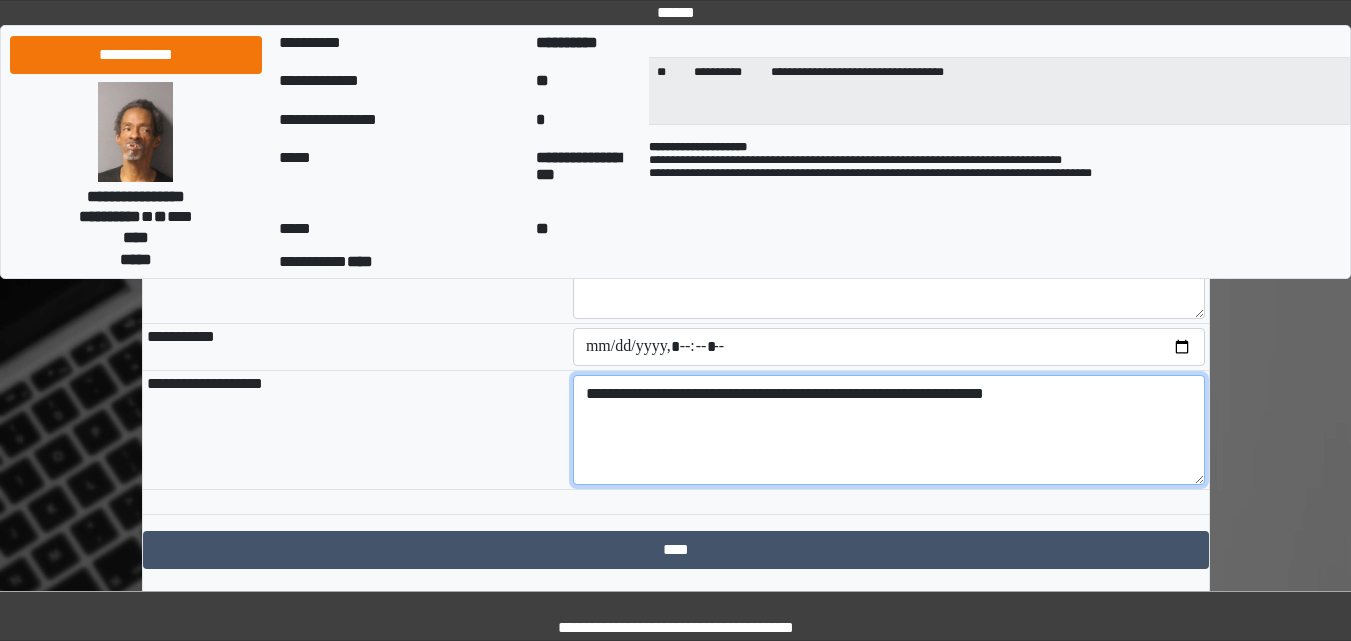 click on "**********" at bounding box center (889, 430) 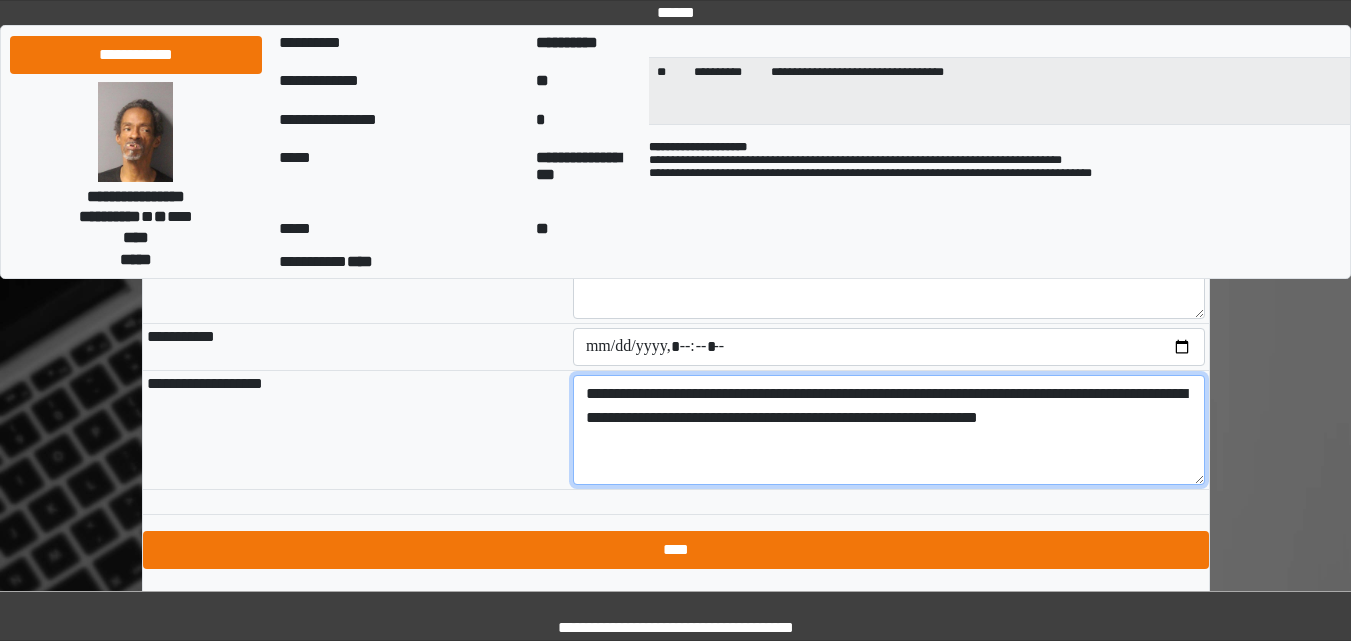 type on "**********" 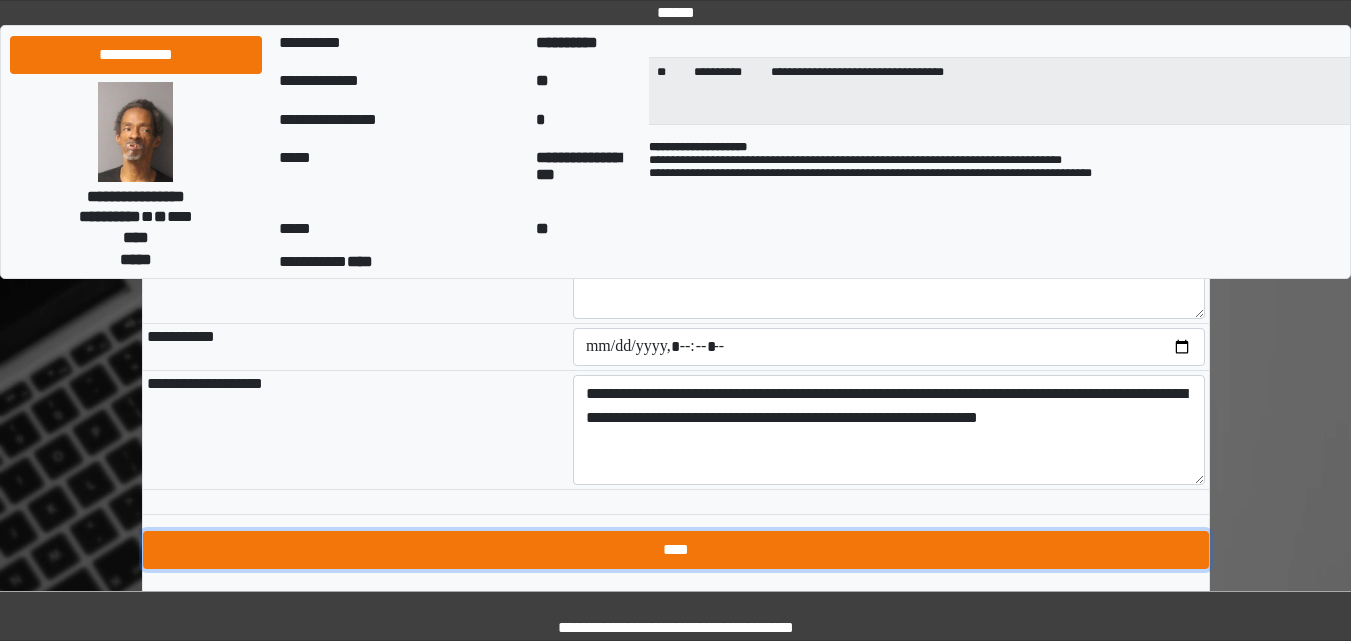 click on "****" at bounding box center (676, 550) 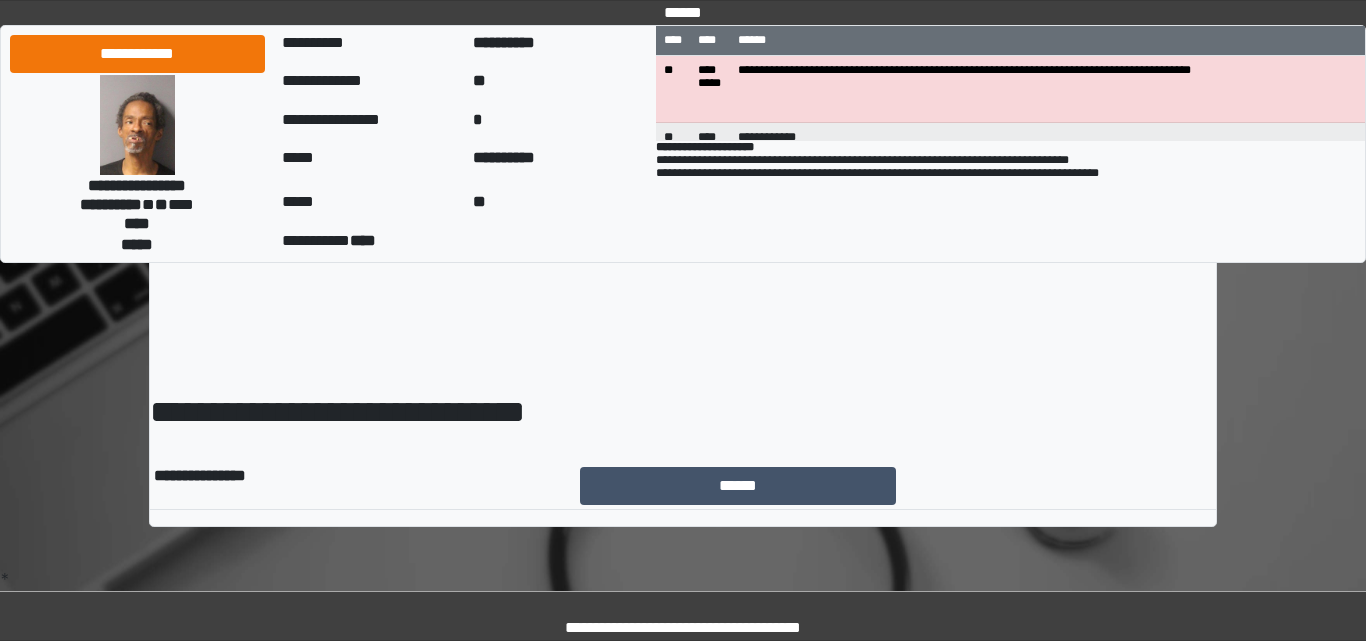 scroll, scrollTop: 0, scrollLeft: 0, axis: both 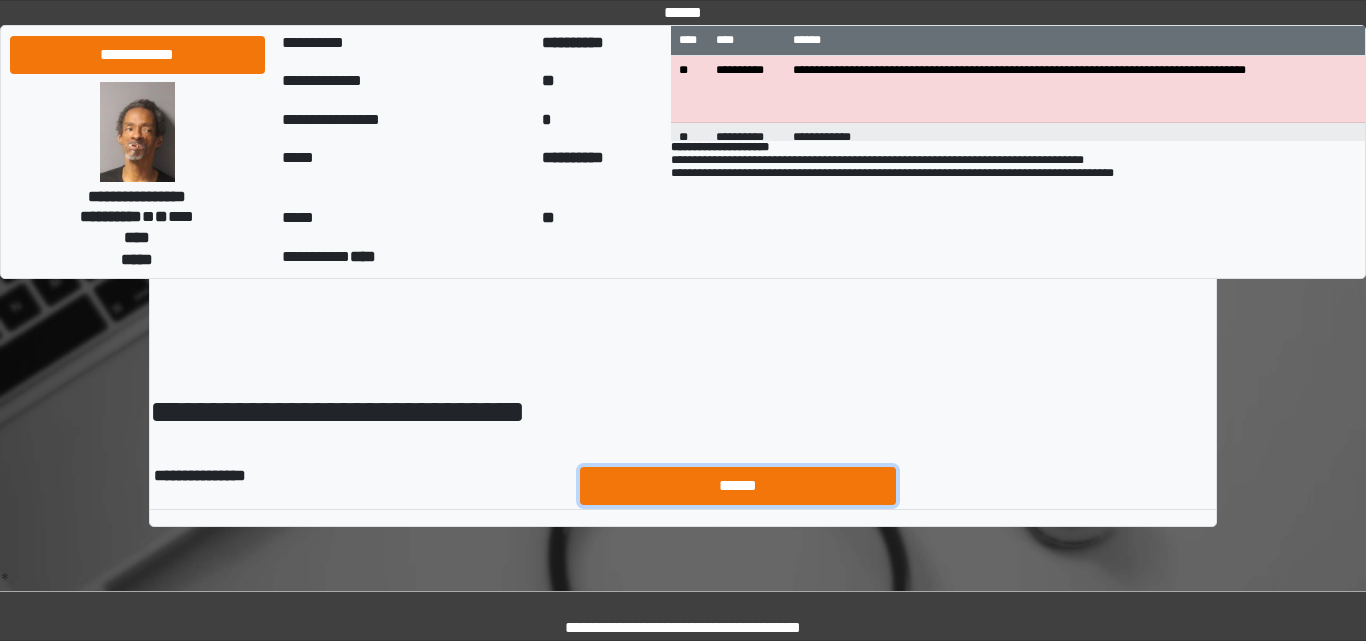 click on "******" at bounding box center [738, 486] 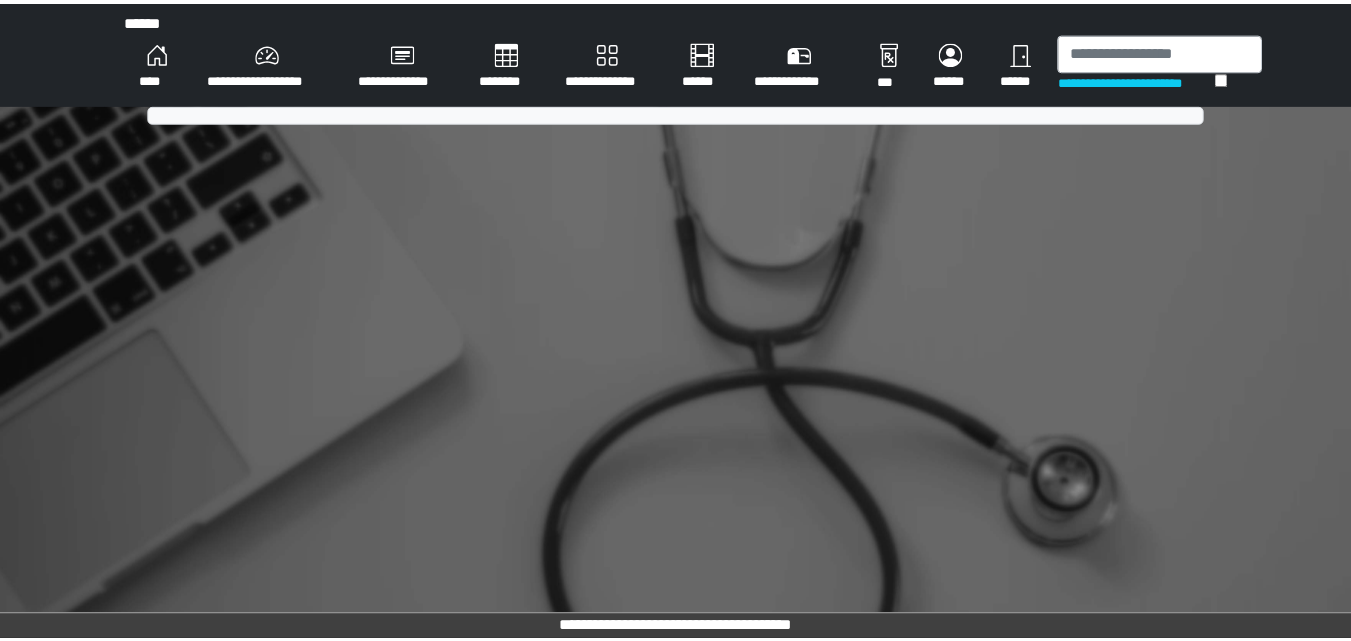 scroll, scrollTop: 0, scrollLeft: 0, axis: both 